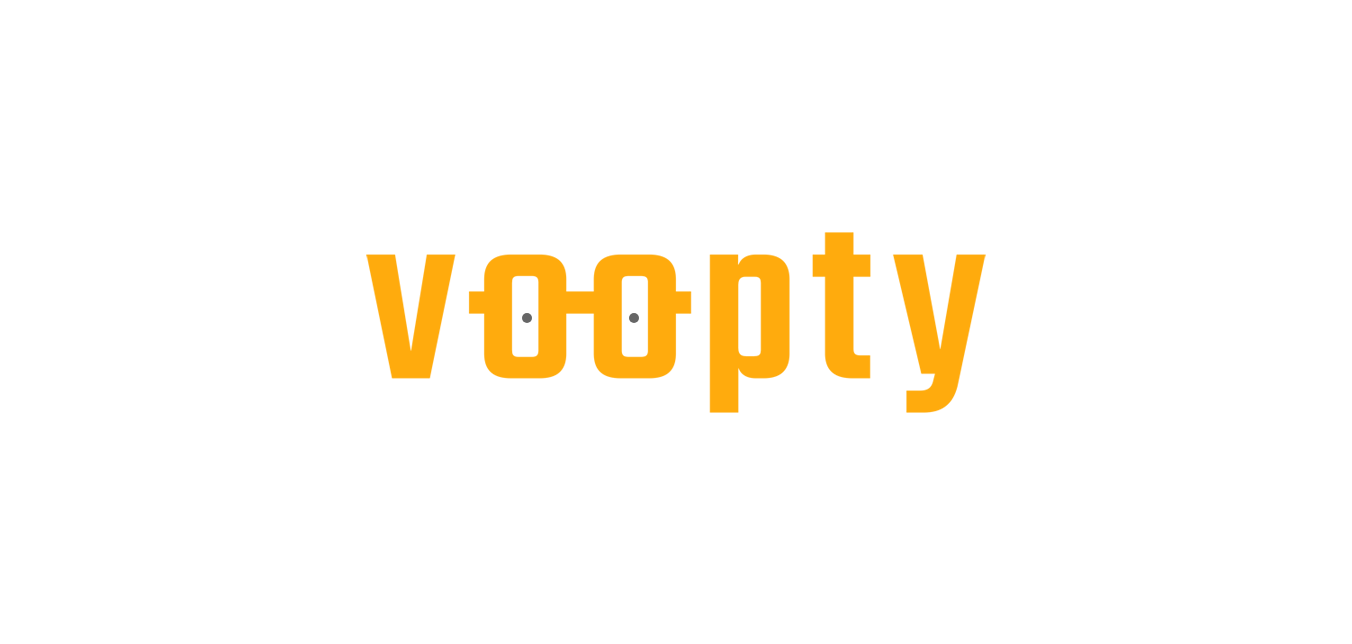 scroll, scrollTop: 0, scrollLeft: 0, axis: both 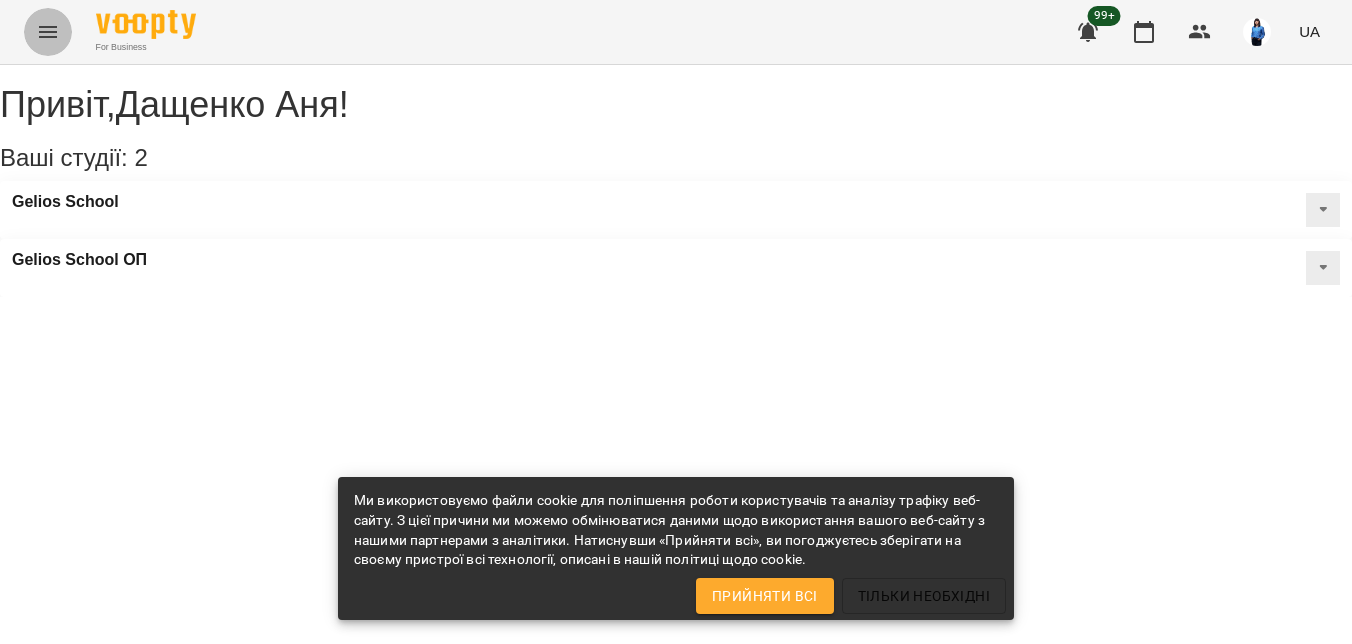 click 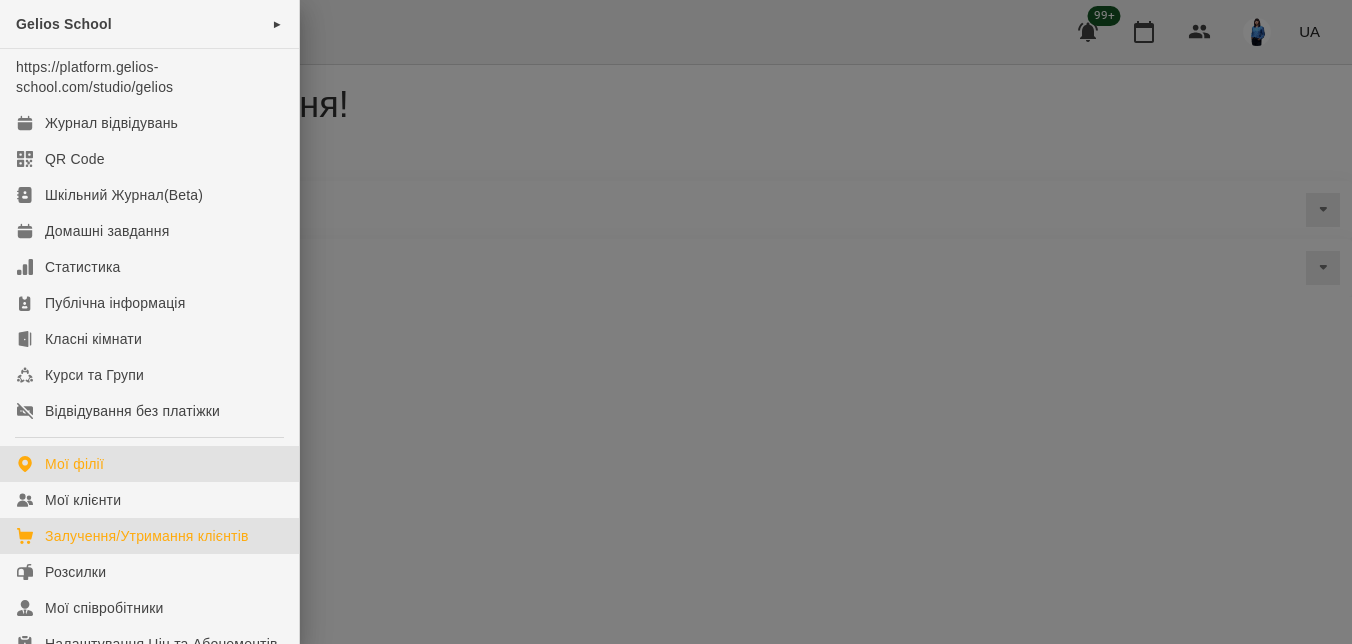 click on "Залучення/Утримання клієнтів" at bounding box center [147, 536] 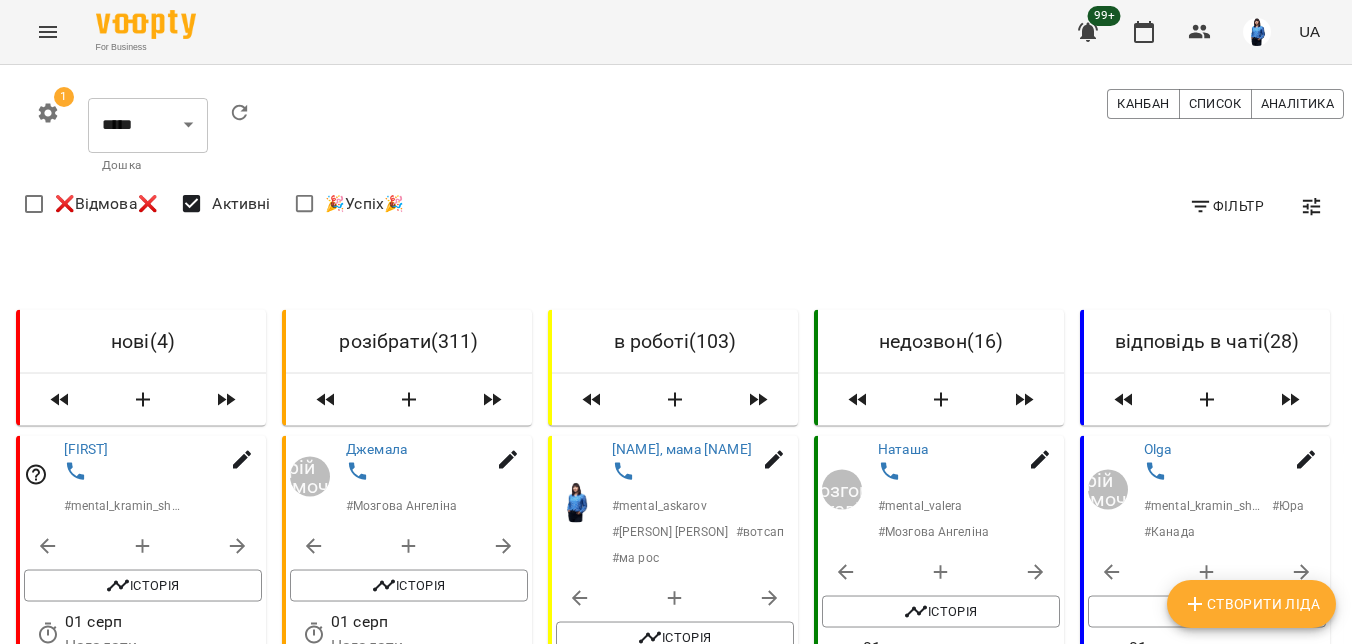 click on "Фільтр" at bounding box center [1226, 206] 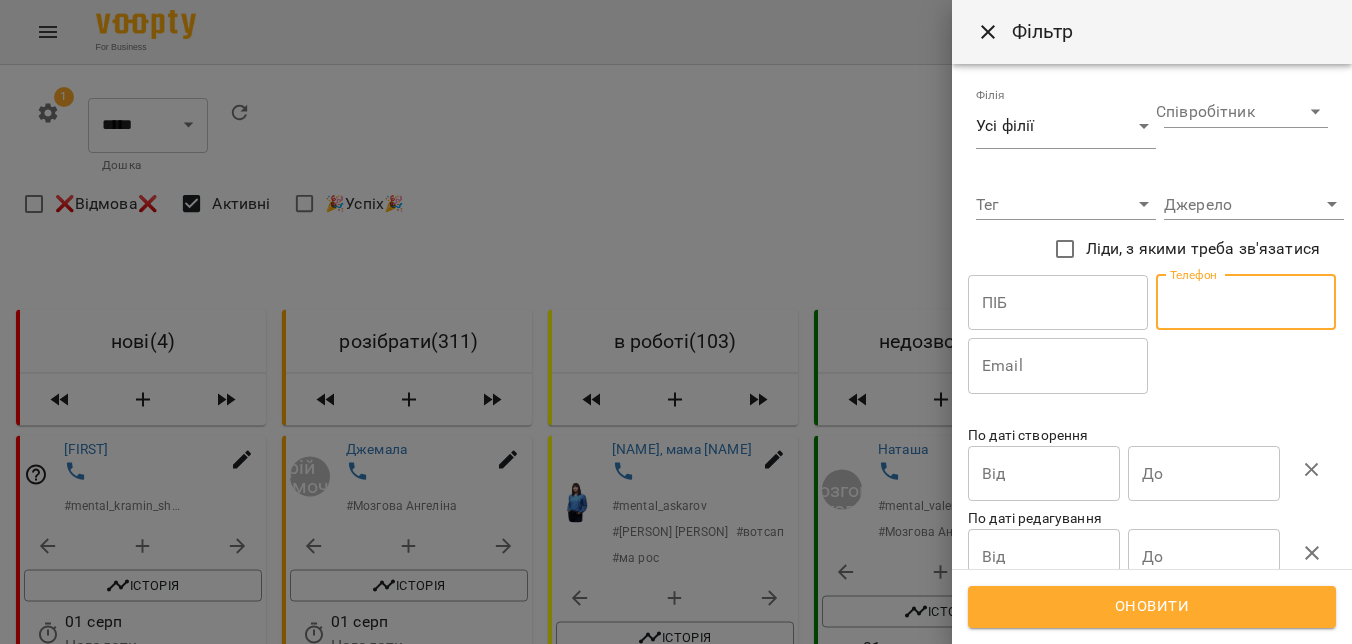 click at bounding box center (1246, 303) 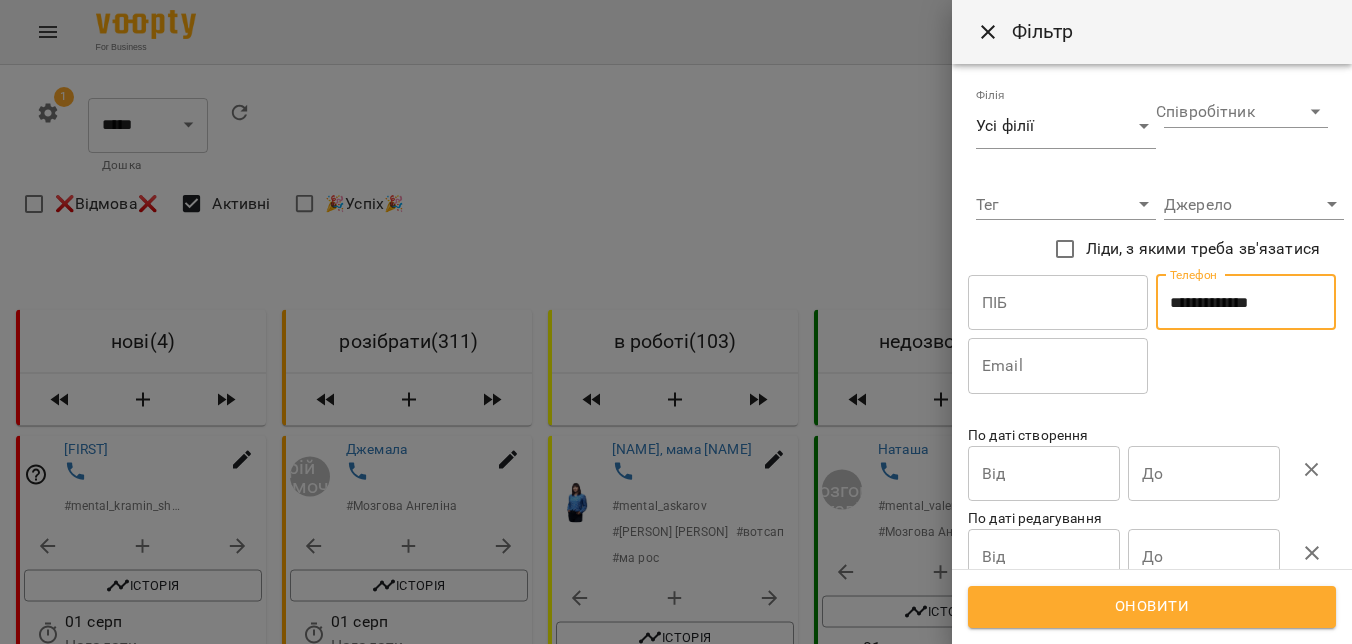 click on "Оновити" at bounding box center (1152, 607) 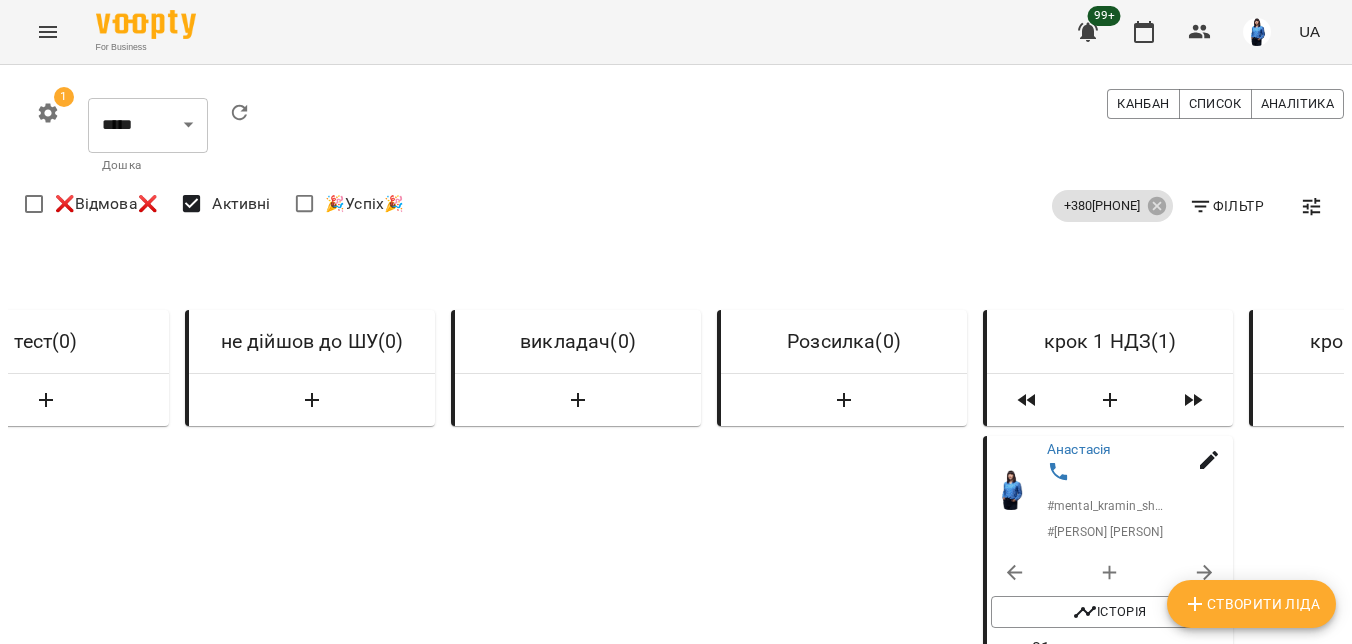 scroll, scrollTop: 0, scrollLeft: 7041, axis: horizontal 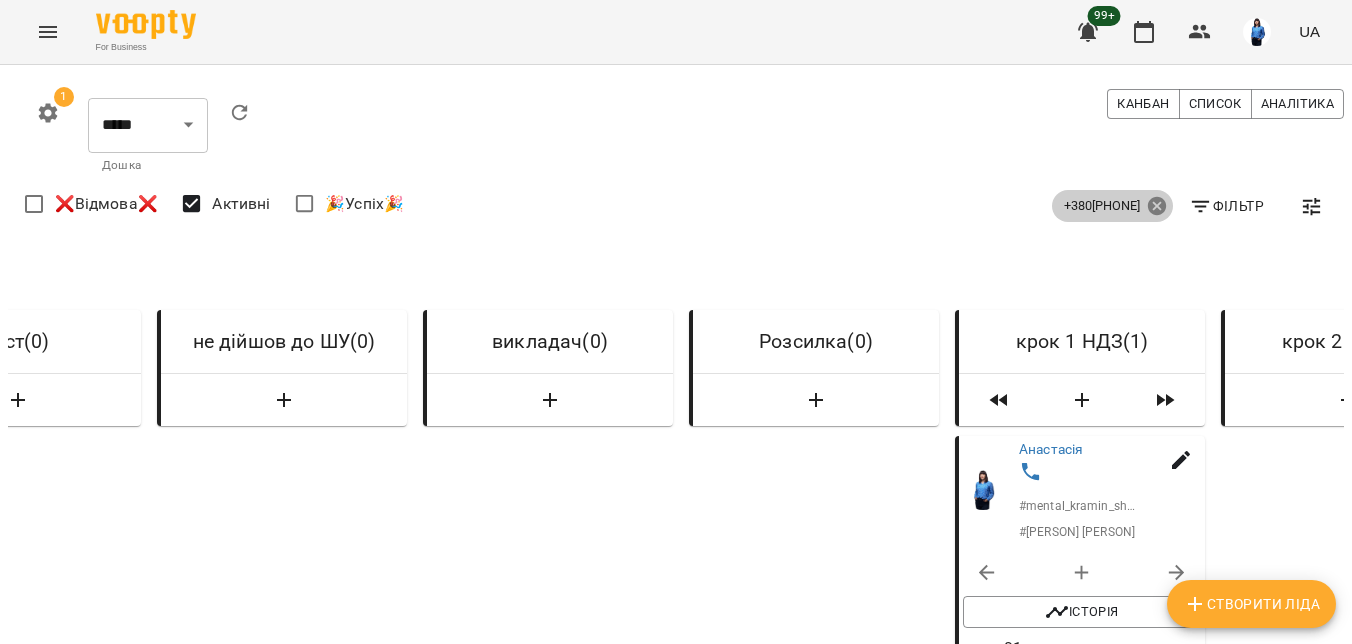 click 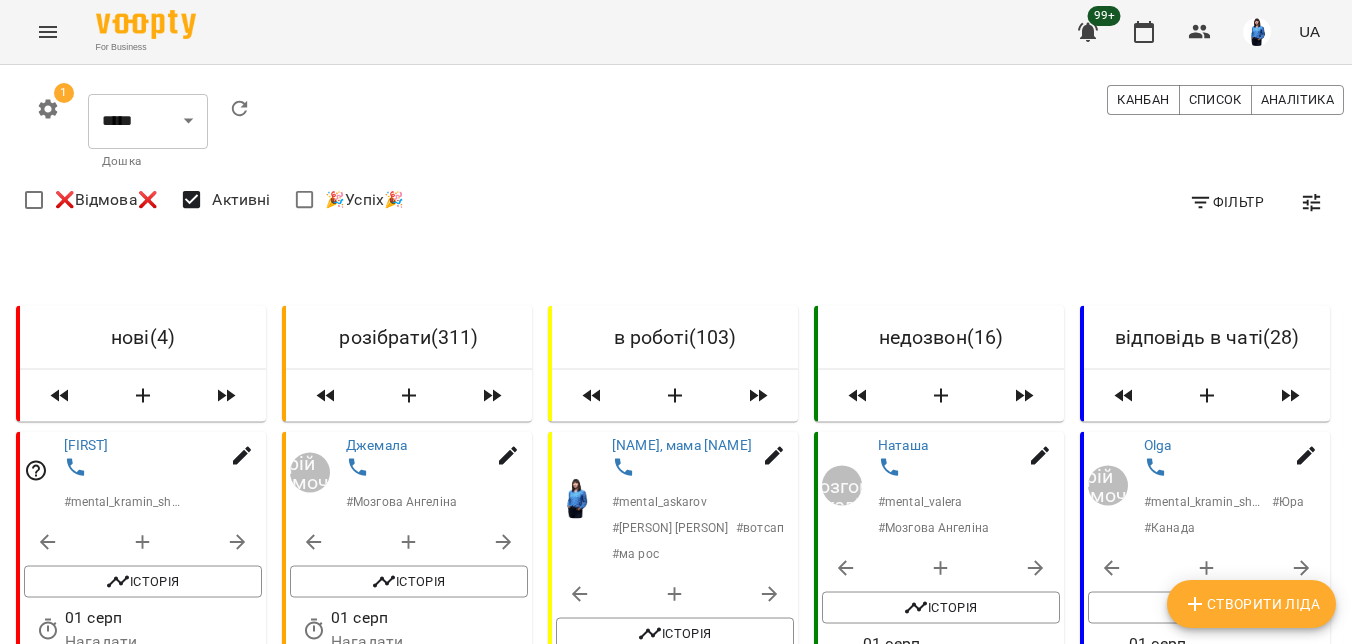 scroll, scrollTop: 900, scrollLeft: 0, axis: vertical 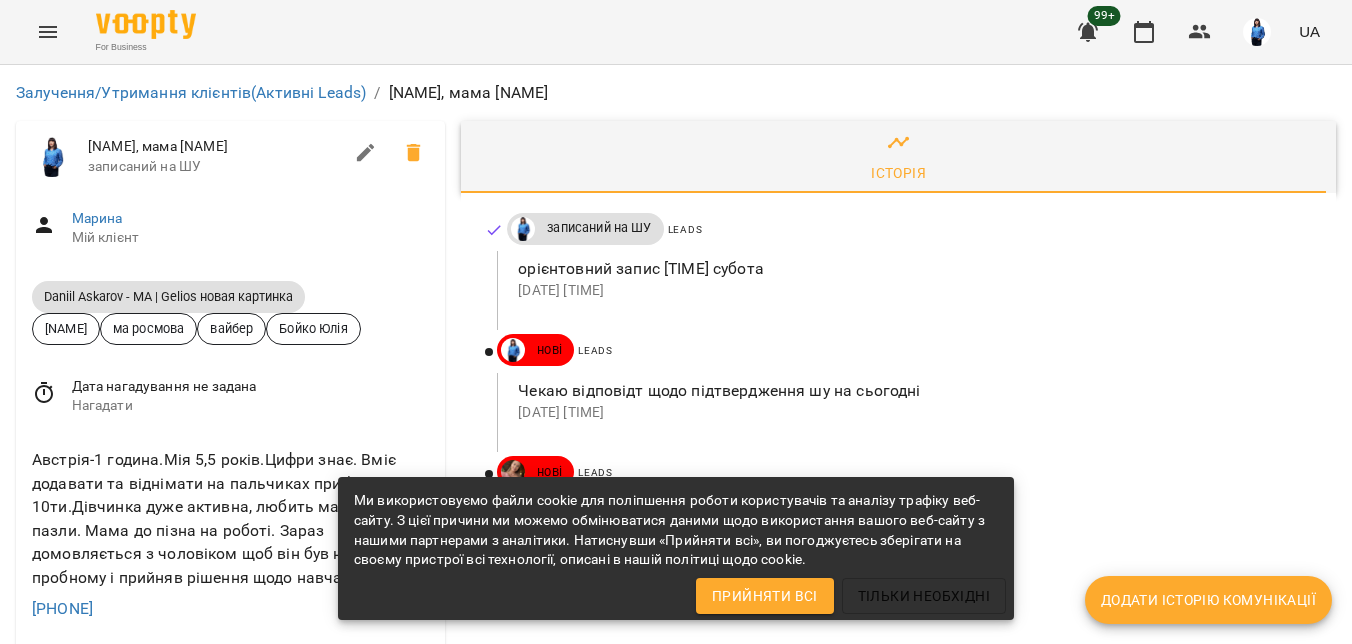 drag, startPoint x: 157, startPoint y: 412, endPoint x: -14, endPoint y: 395, distance: 171.84296 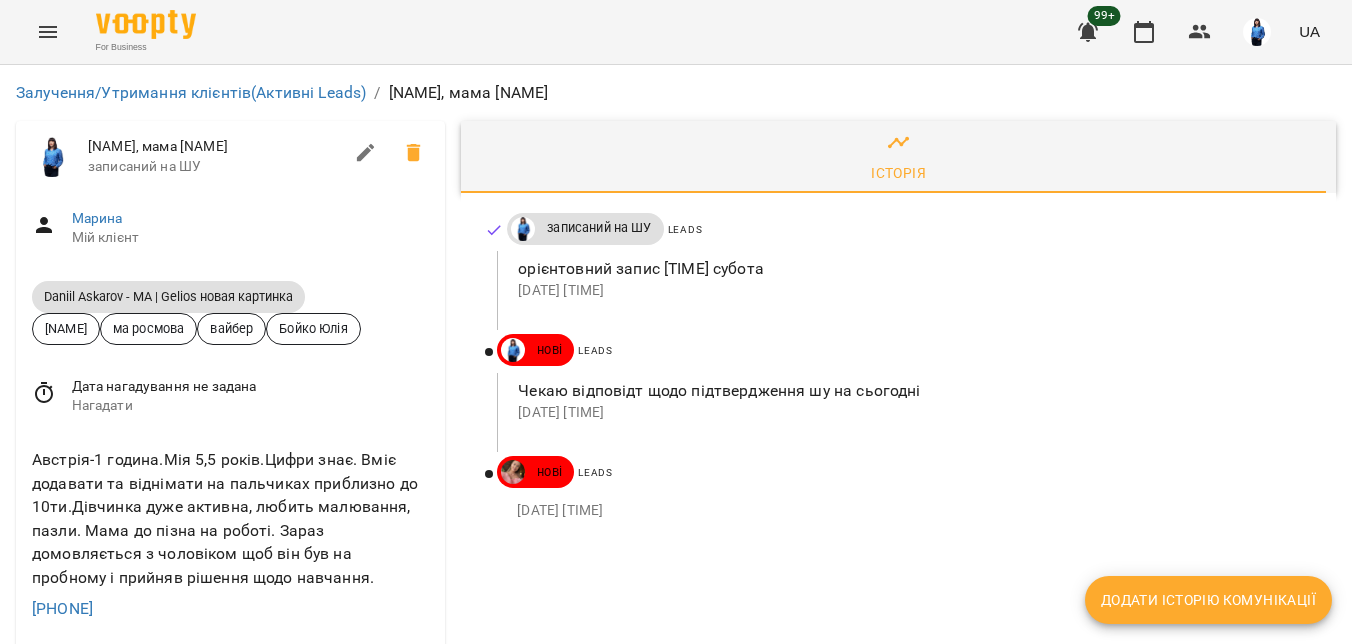 click on "Австрія-1 година.Мія 5,5 років.Цифри знає. Вміє додавати та віднімати на пальчиках приблизно до 10ти.Дівчинка дуже активна, любить малювання, пазли. Мама до пізна на роботі. Зараз домовляється з чоловіком щоб він був на пробному і прийняв рішення щодо навчання. +436508889885" at bounding box center (230, 534) 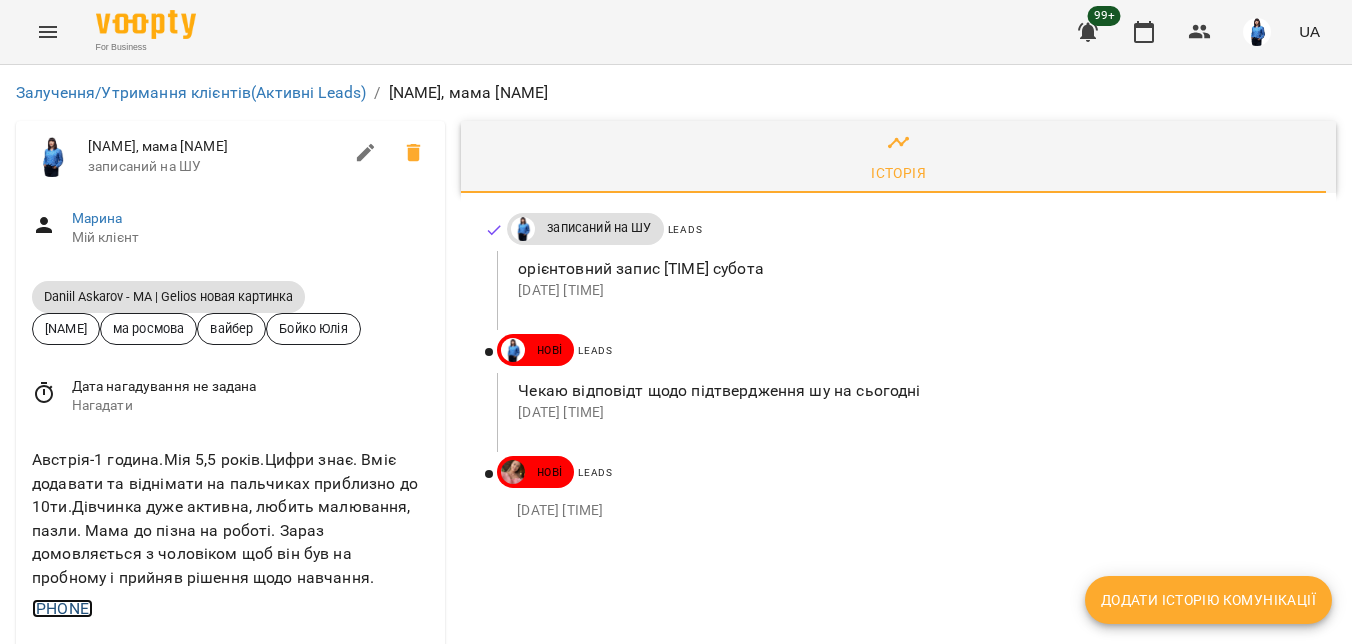 copy on "+436508889885" 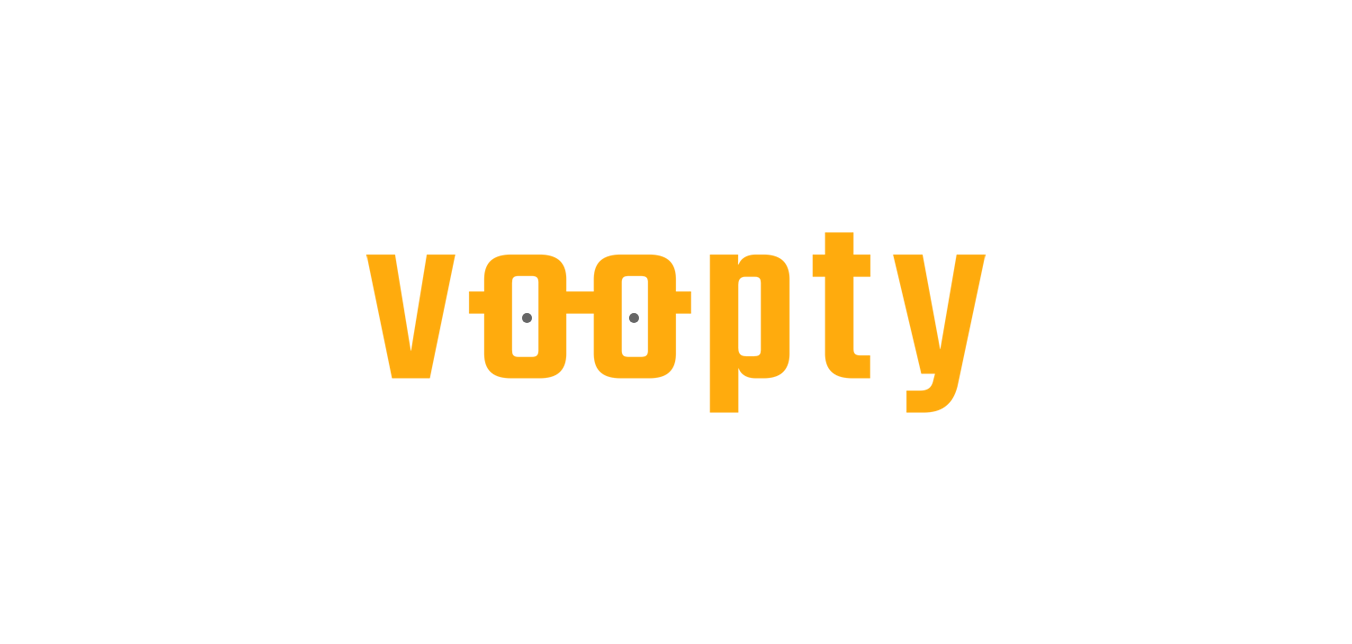 scroll, scrollTop: 0, scrollLeft: 0, axis: both 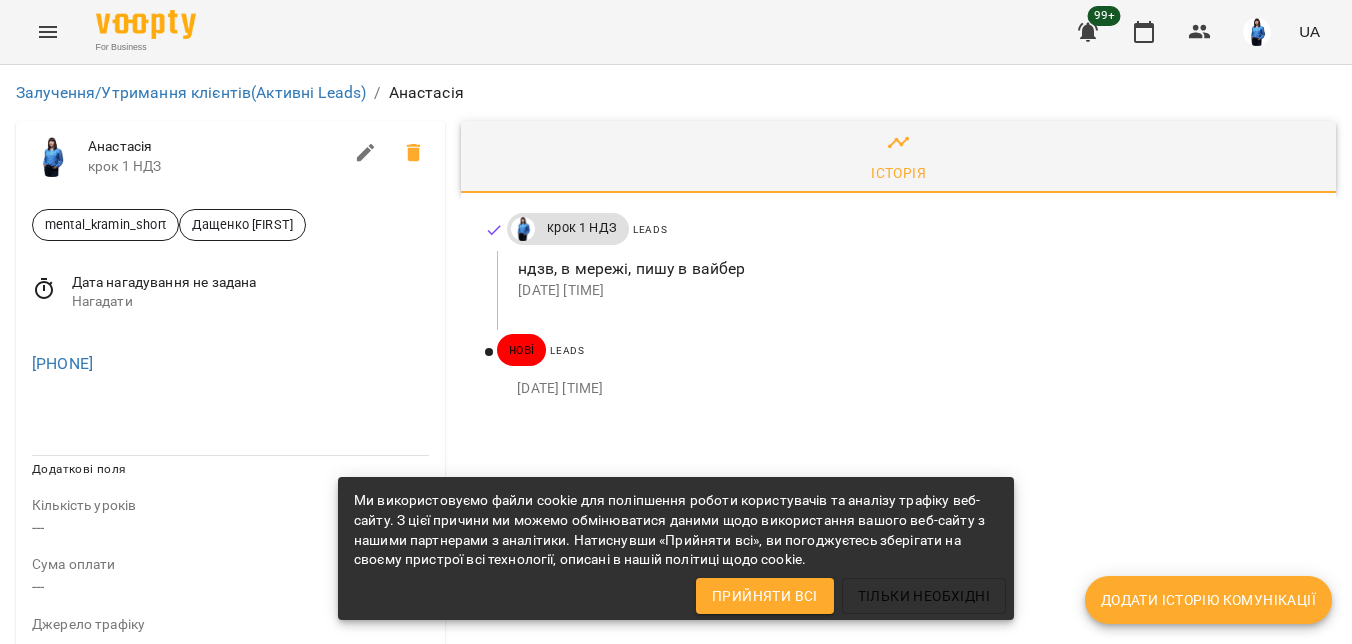 click at bounding box center (230, 415) 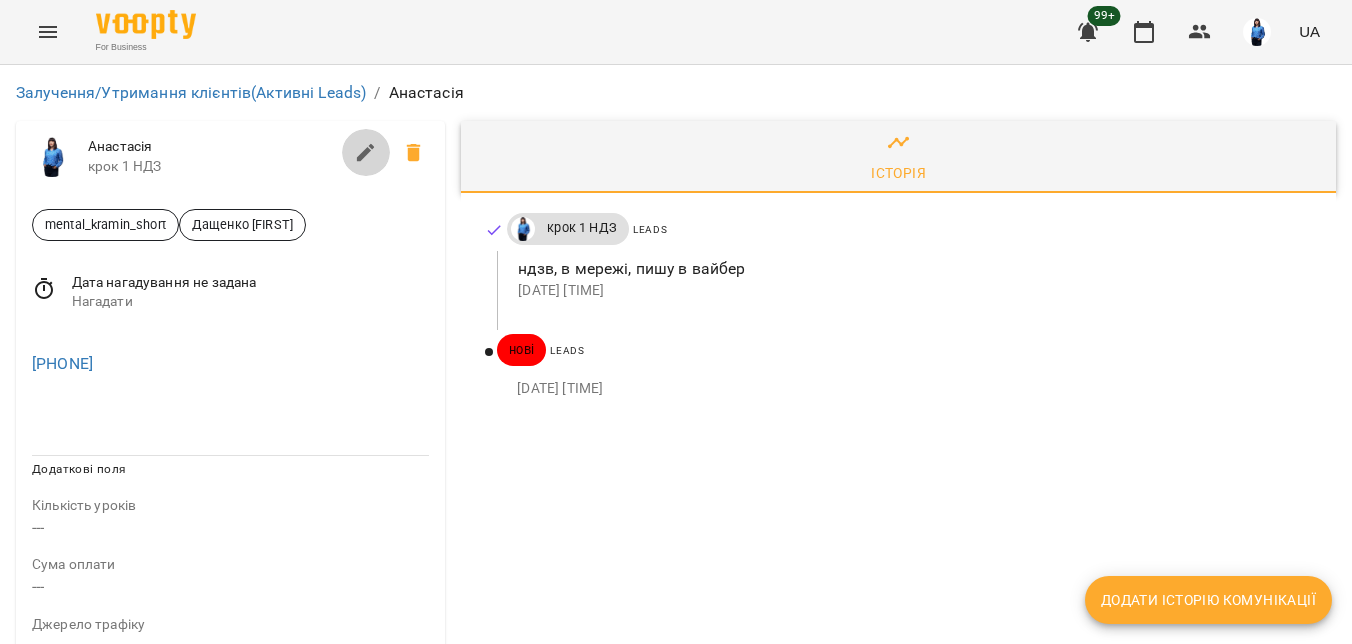 click at bounding box center (366, 153) 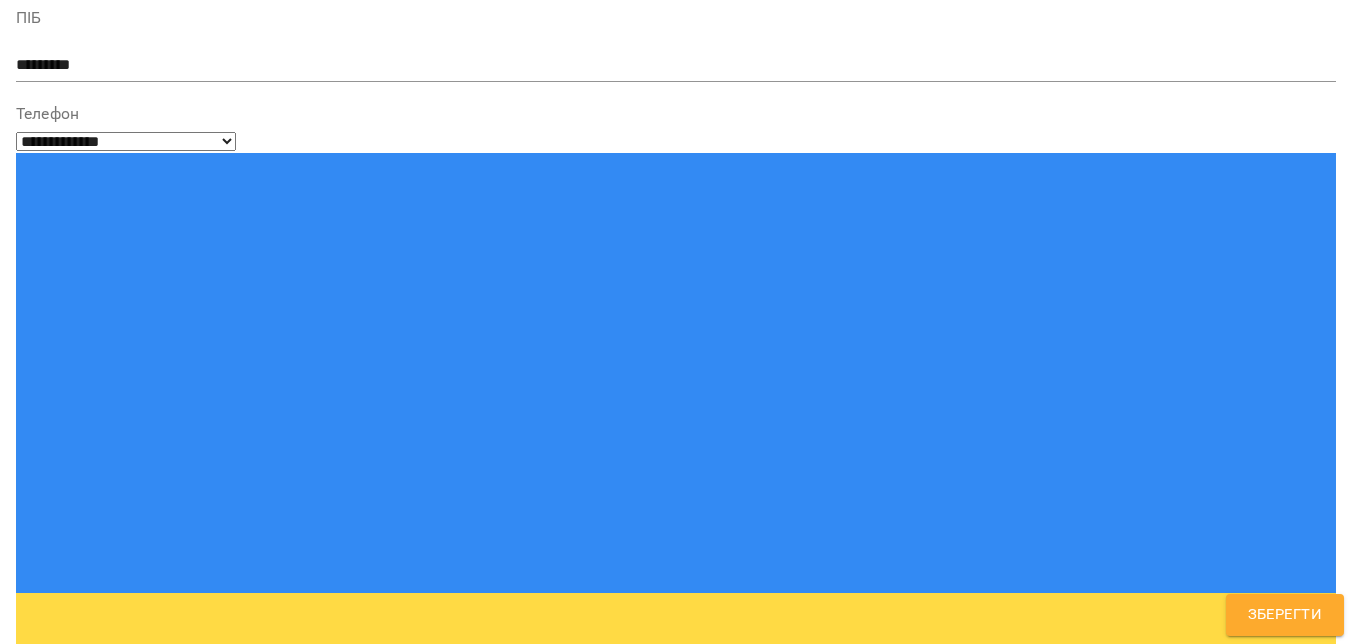 scroll, scrollTop: 300, scrollLeft: 0, axis: vertical 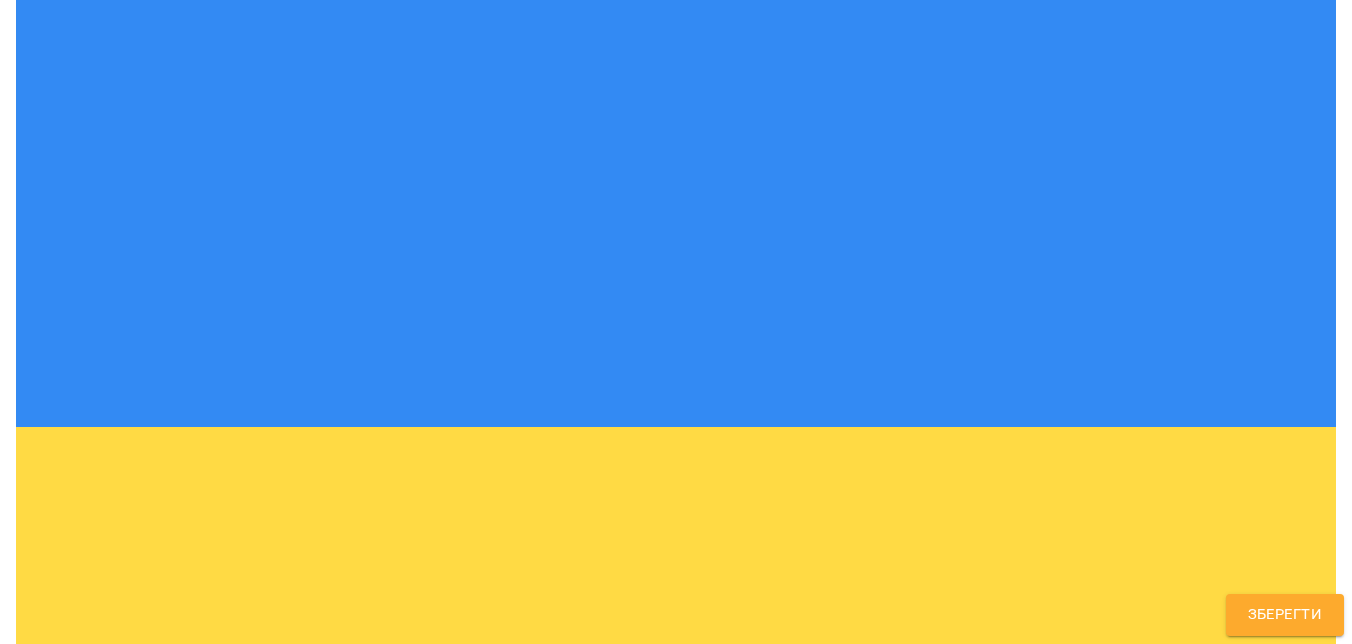 click at bounding box center (676, 1399) 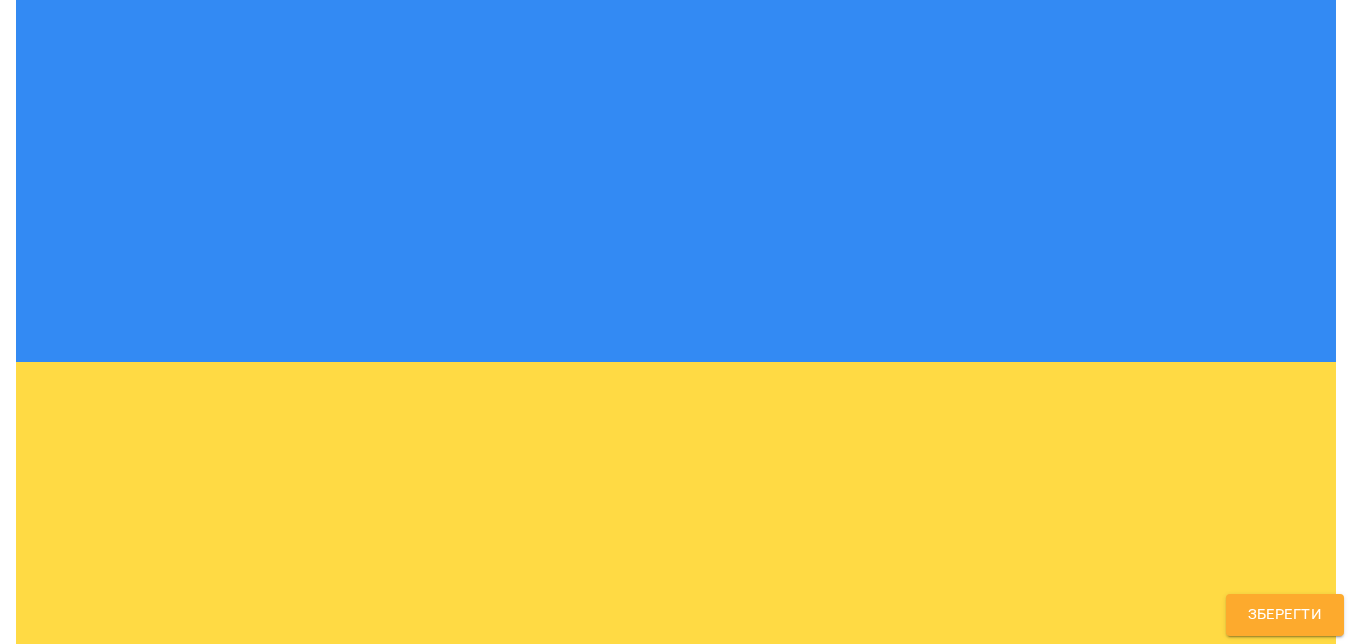 type on "**********" 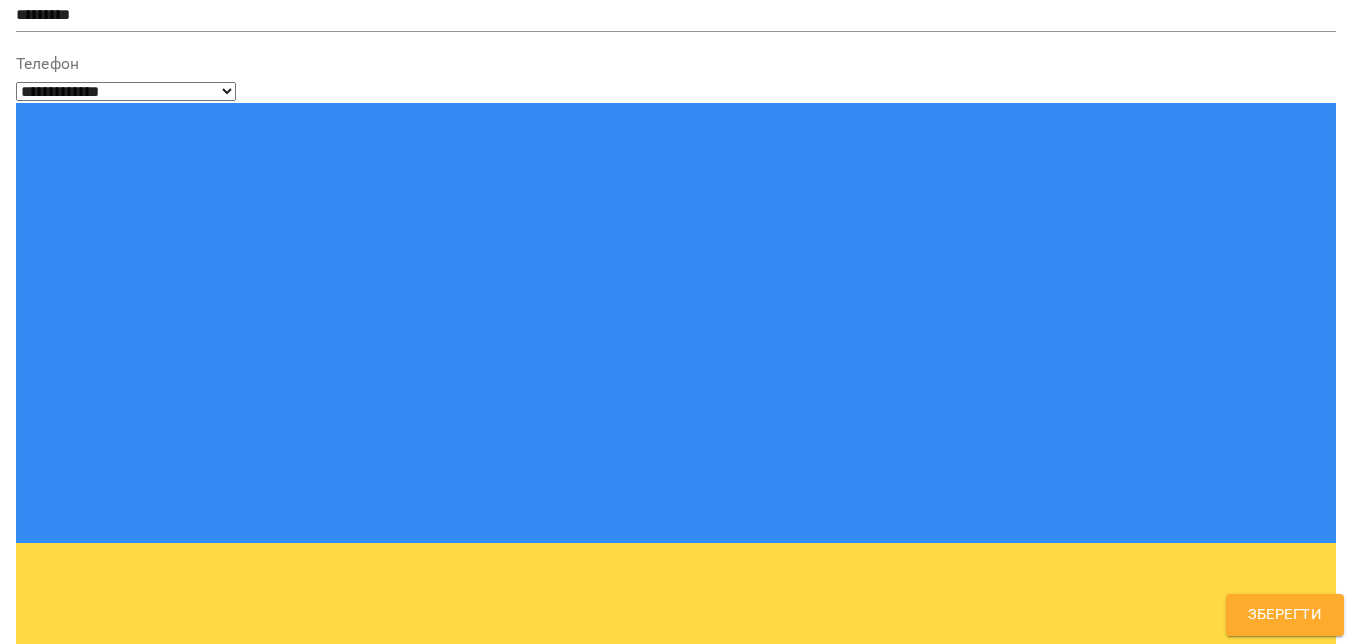 type on "**" 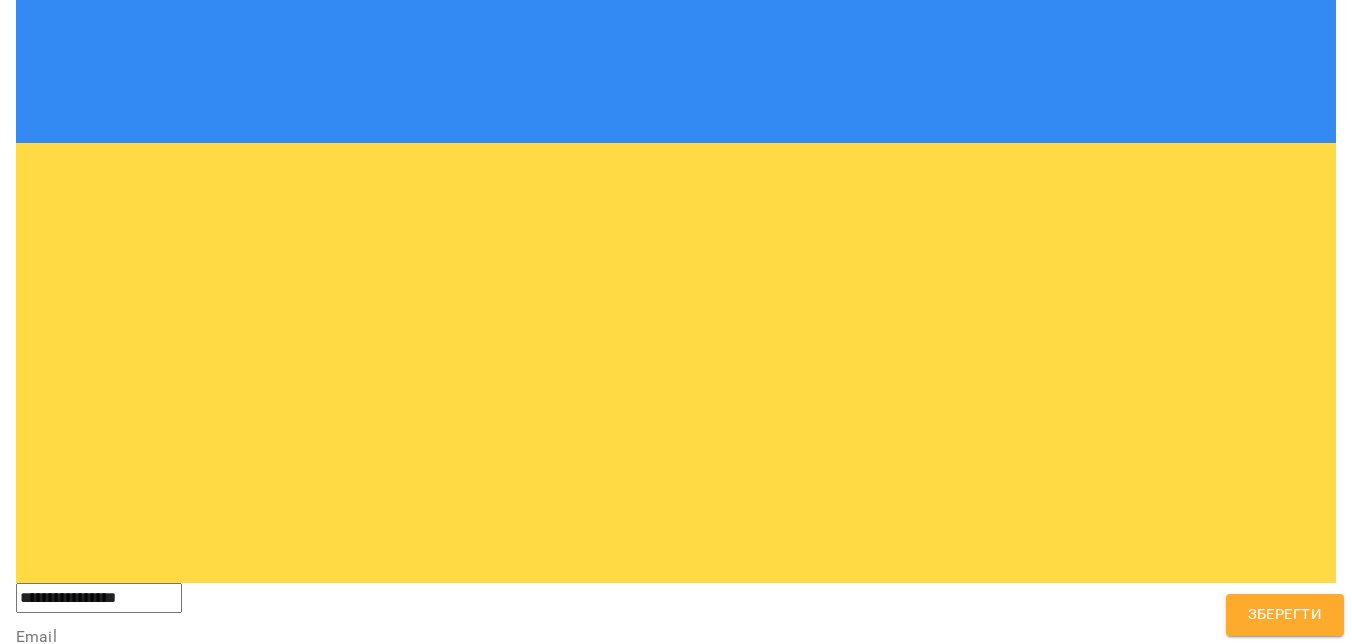 click on "Зберегти" at bounding box center [1285, 615] 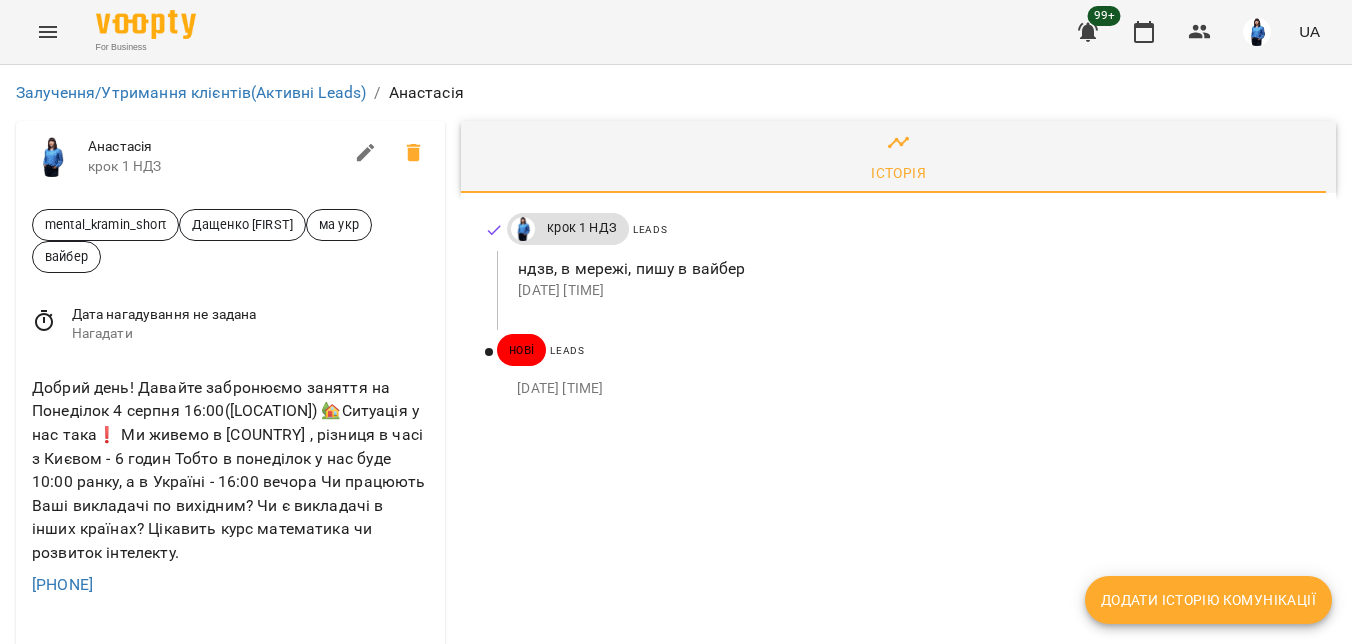 click on "Додати історію комунікації" at bounding box center [1208, 600] 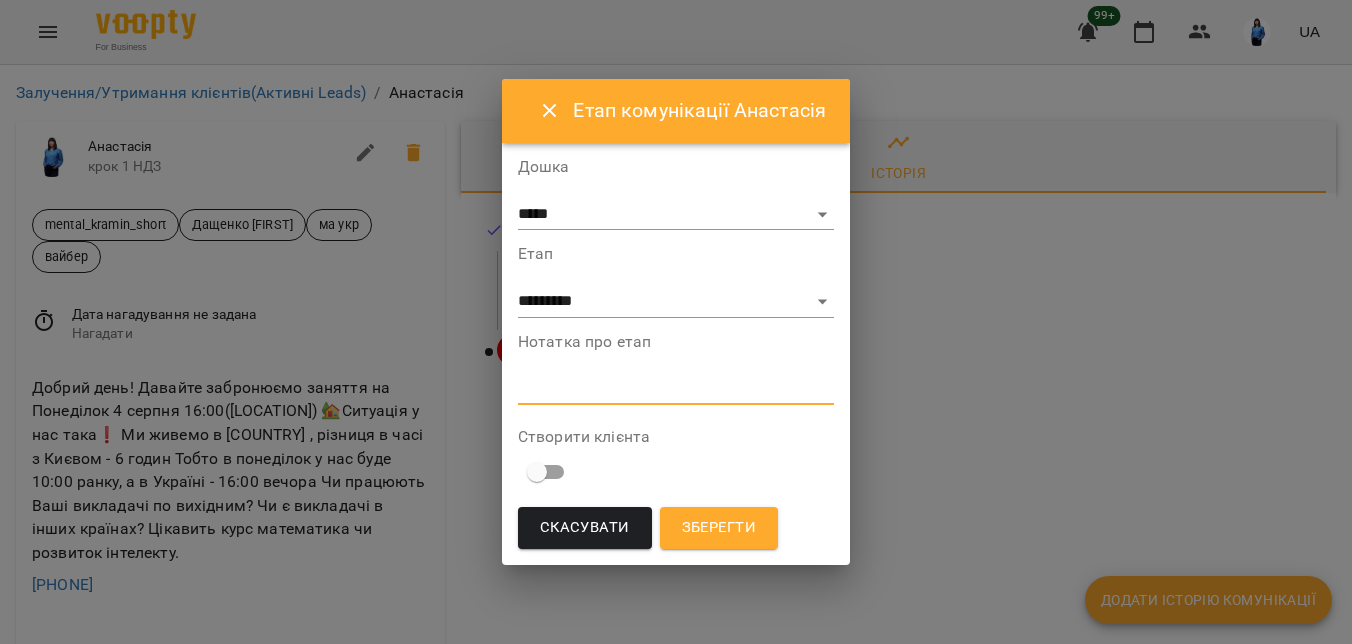 click at bounding box center [676, 388] 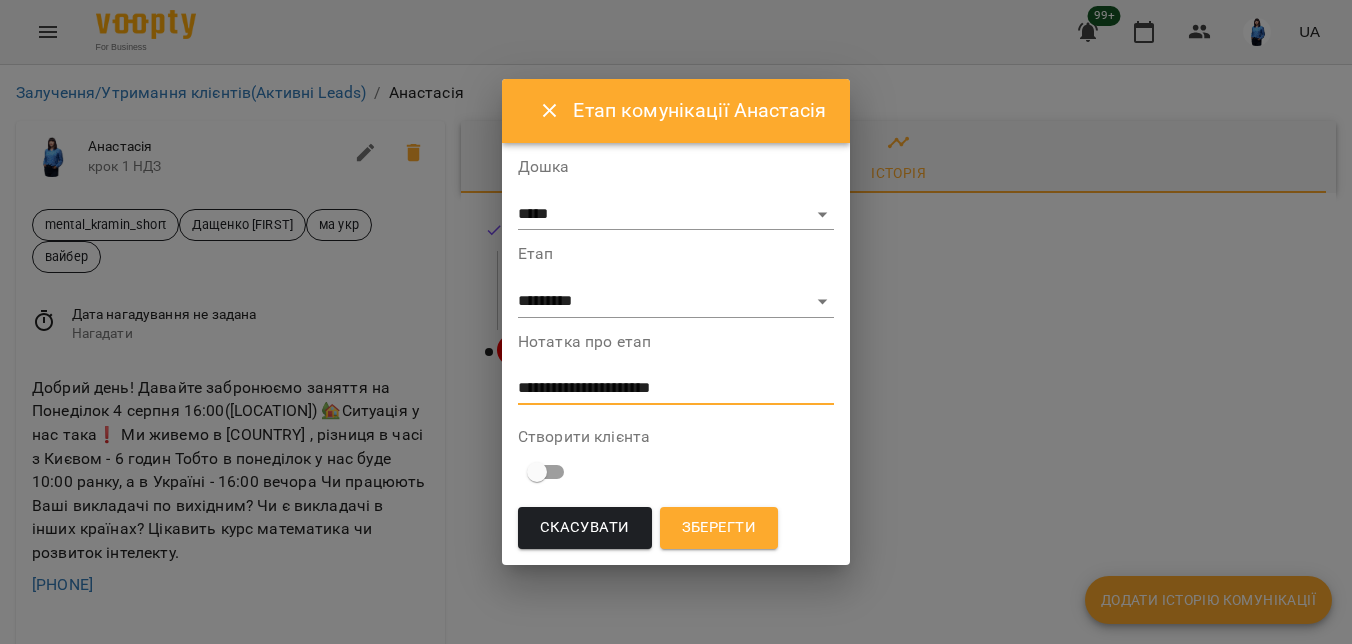 type on "**********" 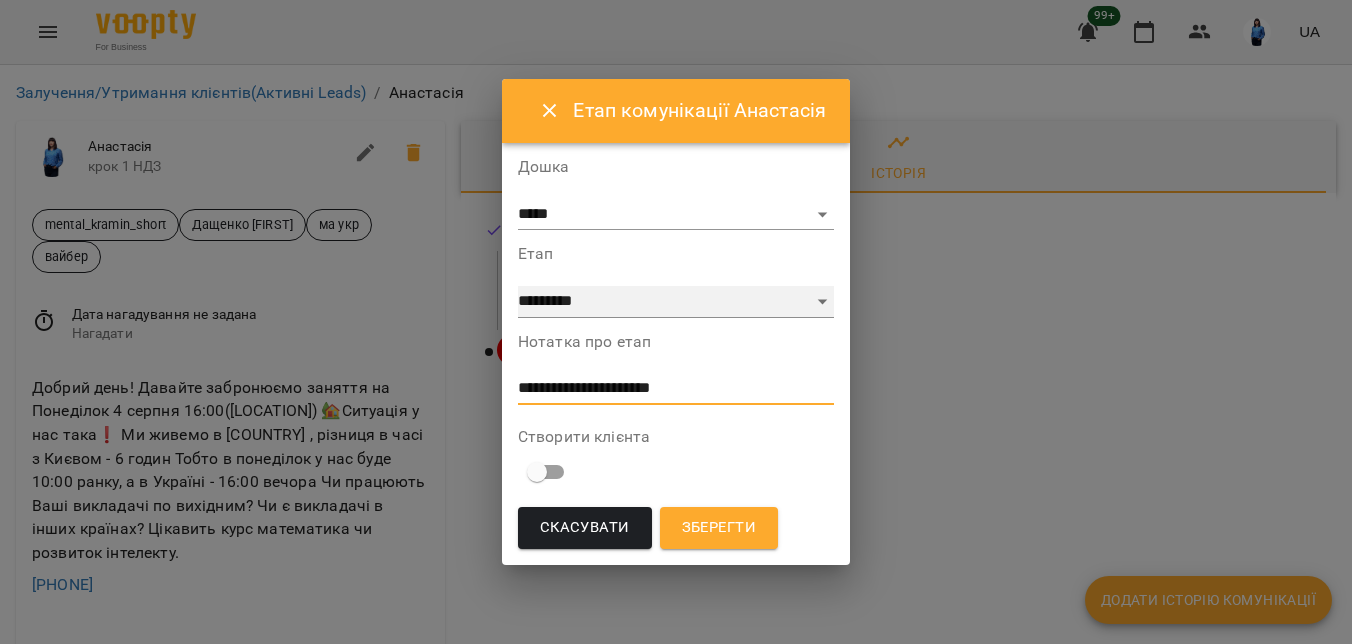 click on "**********" at bounding box center [676, 302] 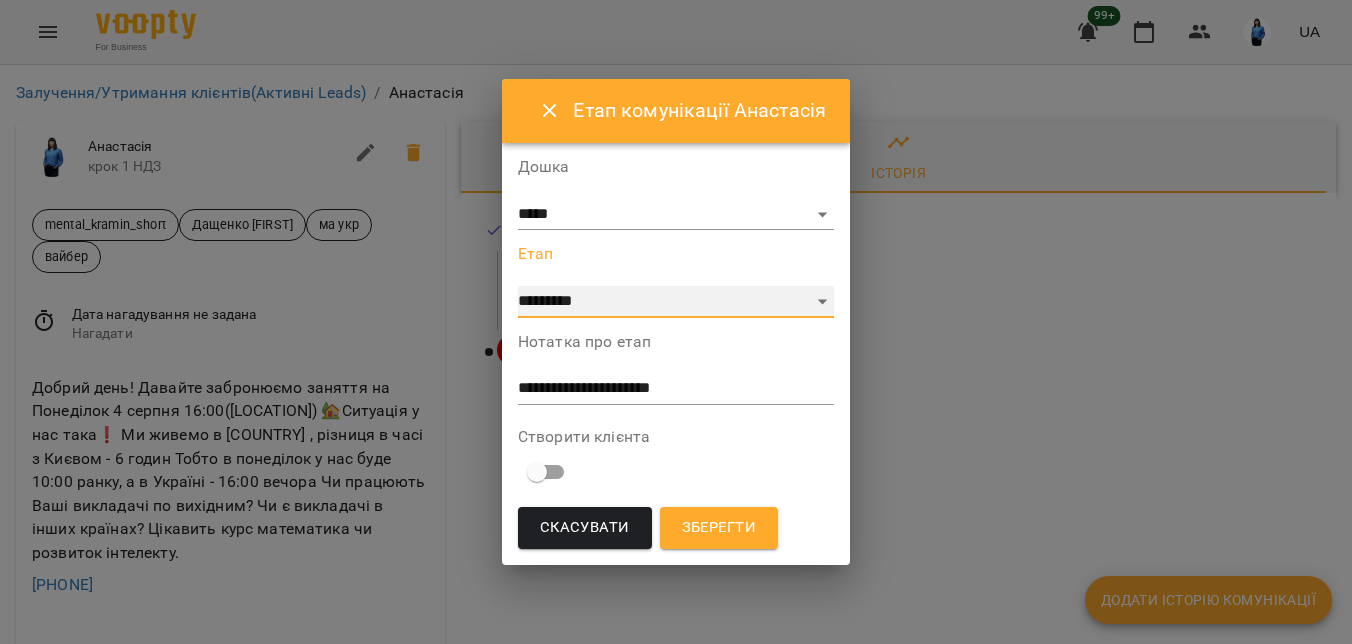 select on "*" 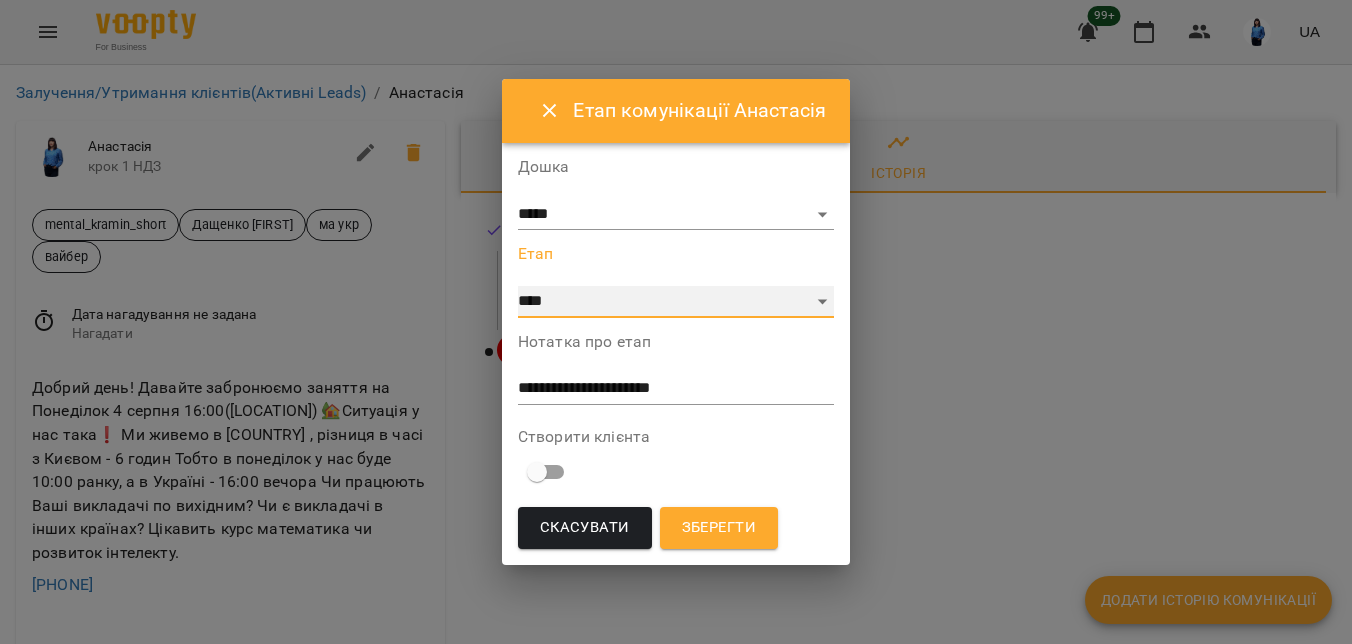 click on "**********" at bounding box center [676, 302] 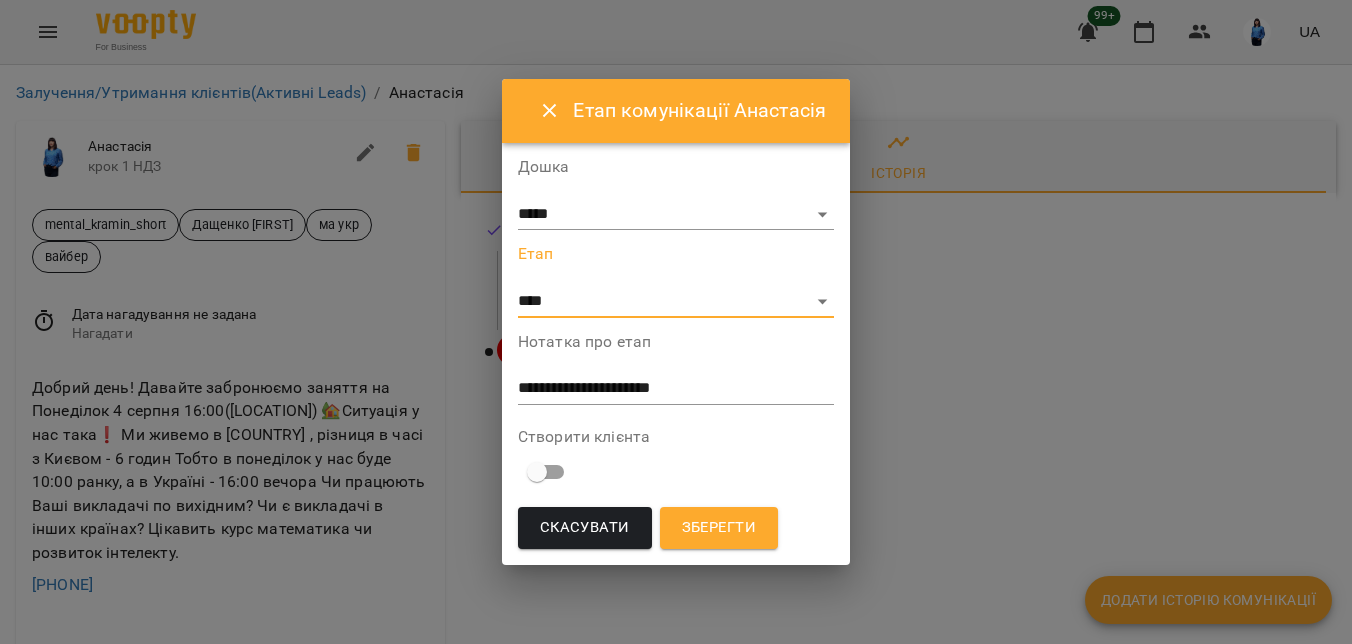 click on "Зберегти" at bounding box center [719, 528] 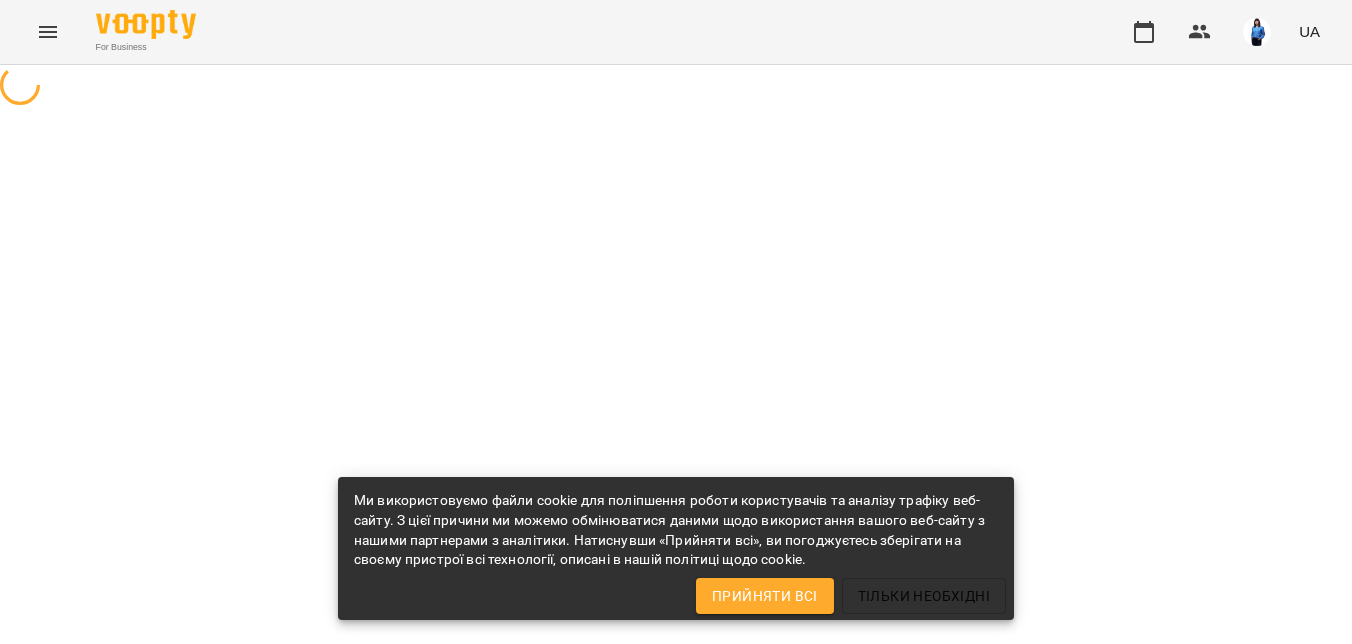 scroll, scrollTop: 0, scrollLeft: 0, axis: both 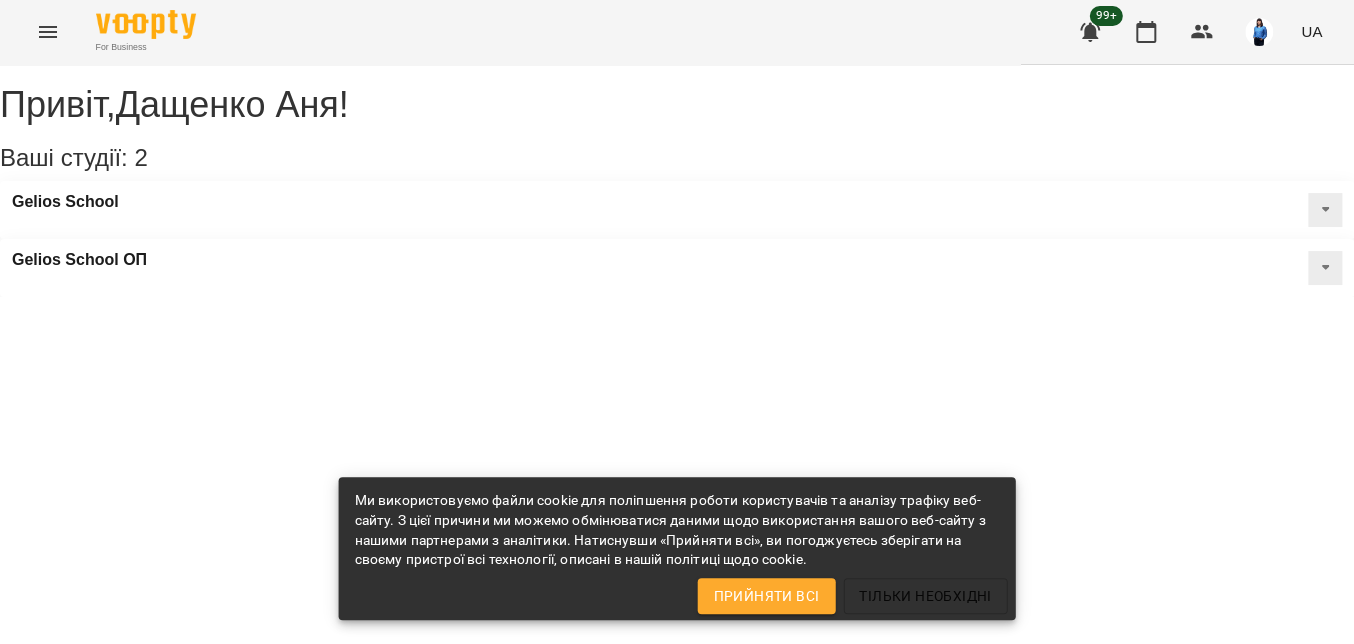click at bounding box center (48, 32) 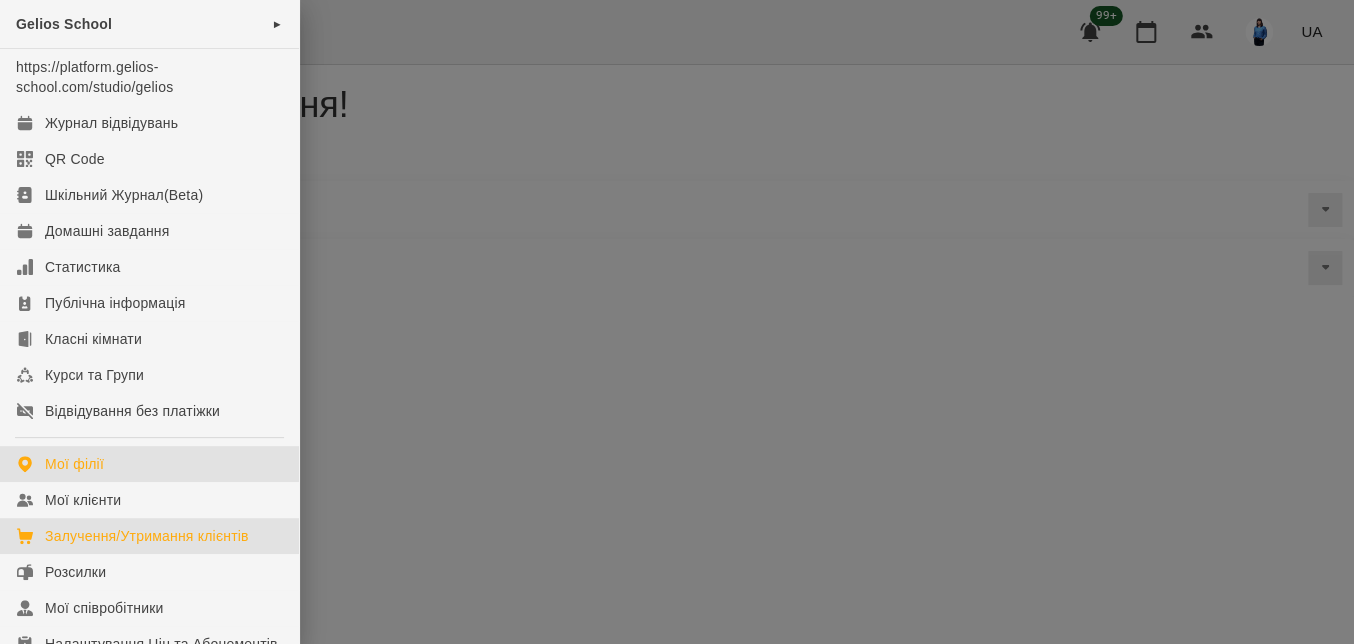 click on "Залучення/Утримання клієнтів" at bounding box center (149, 536) 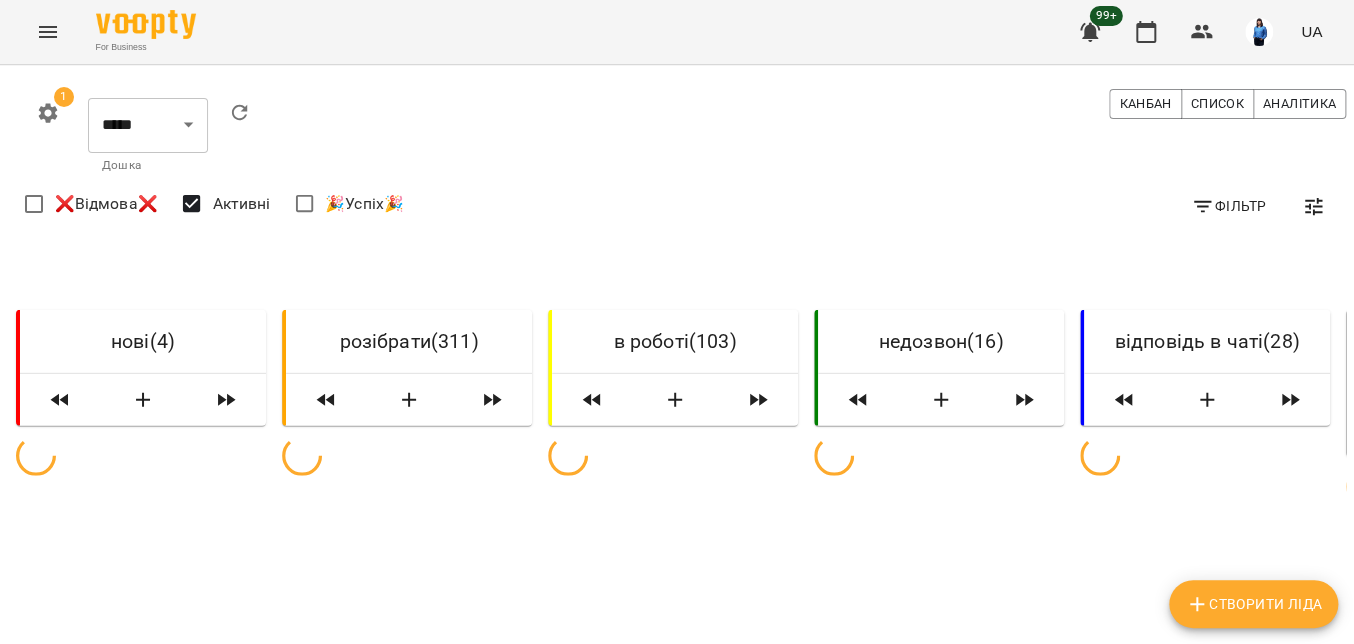 click on "Фільтр" at bounding box center [1228, 206] 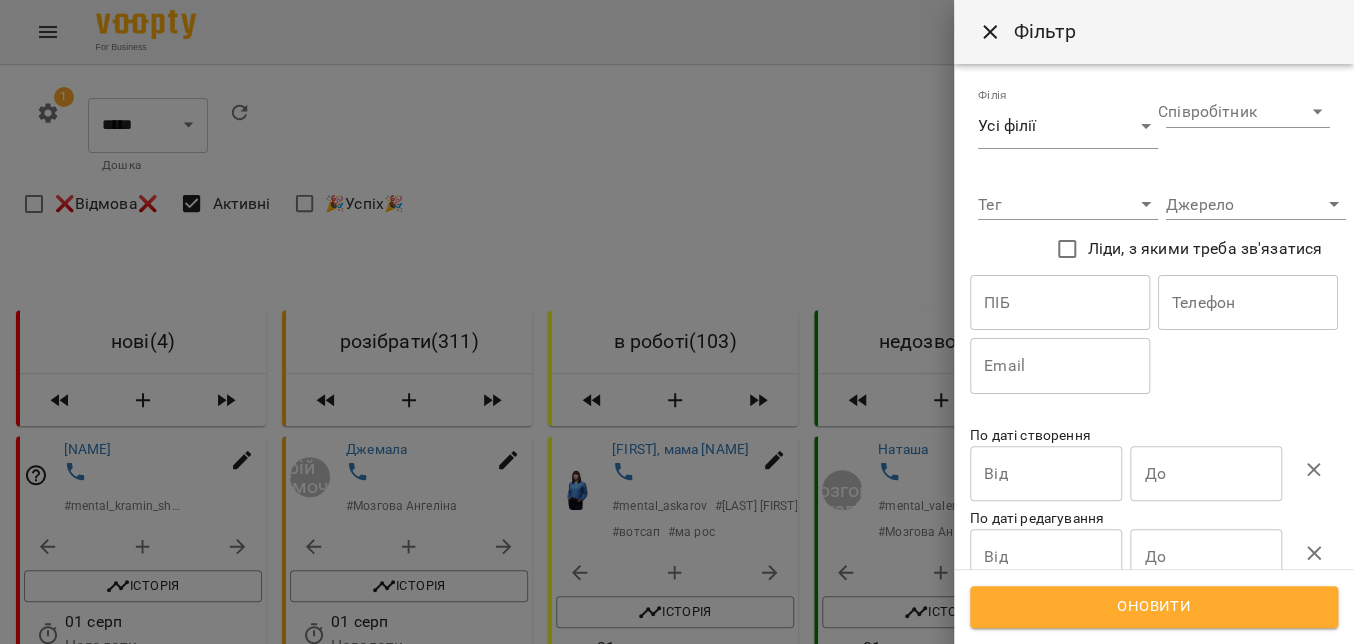 click at bounding box center [1248, 303] 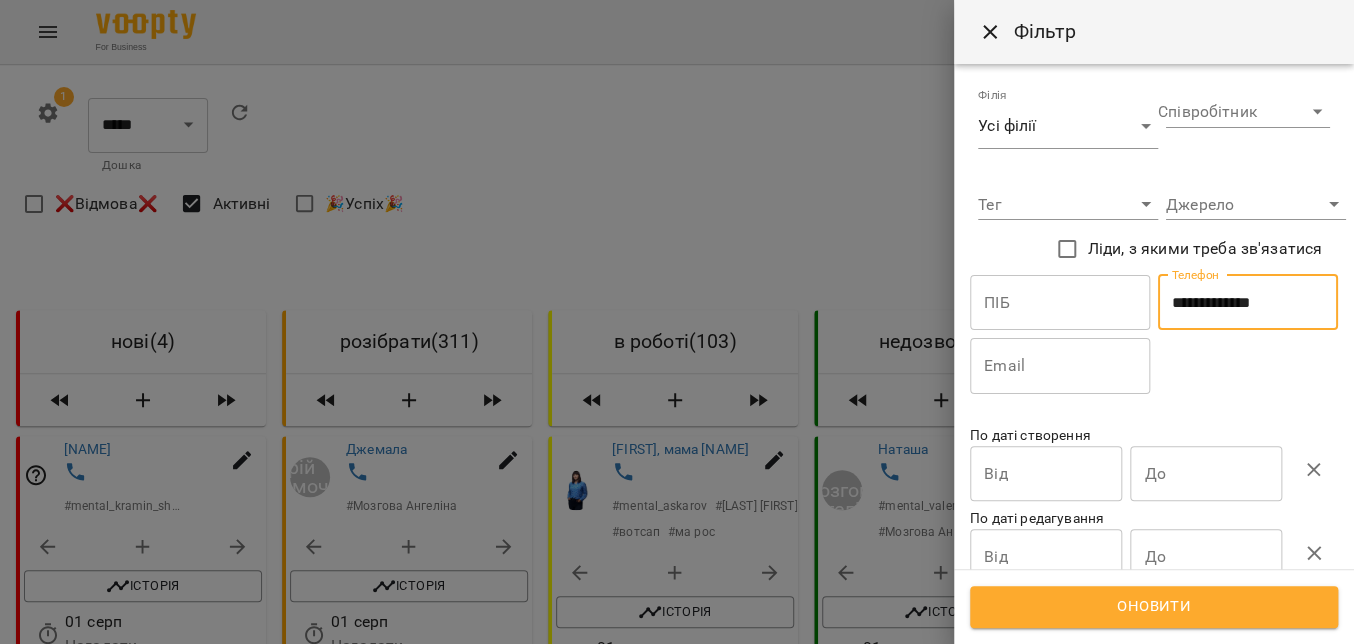 type on "**********" 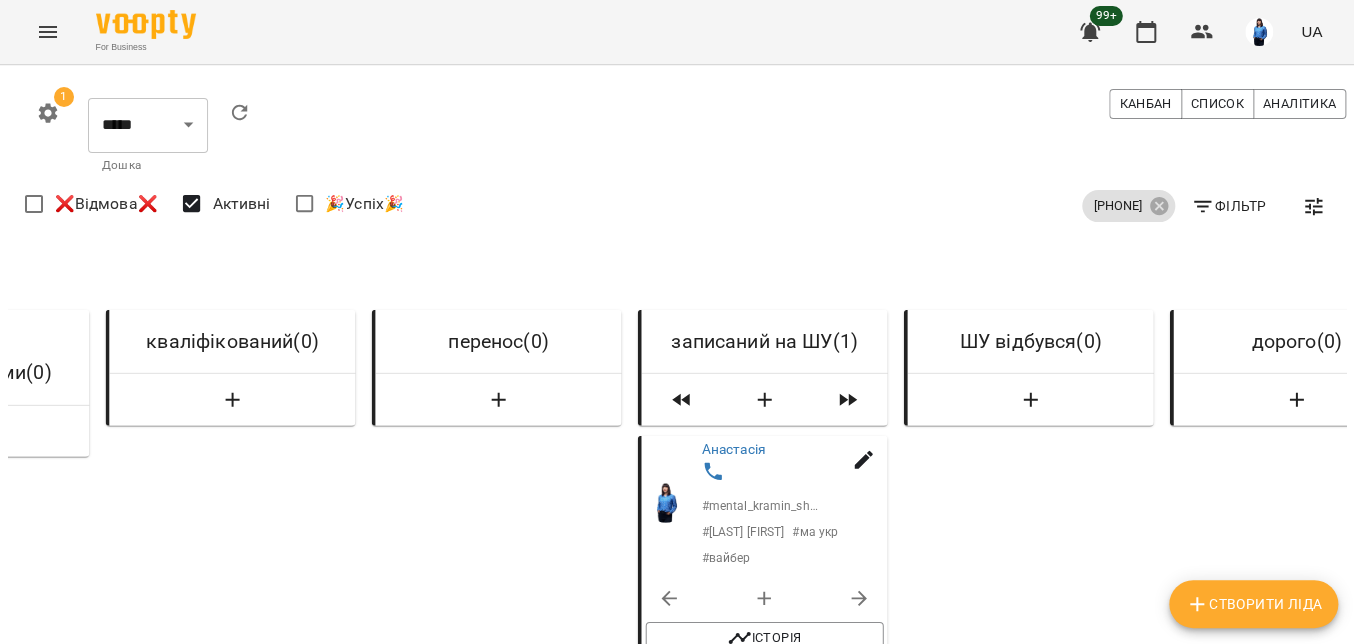 scroll, scrollTop: 0, scrollLeft: 1891, axis: horizontal 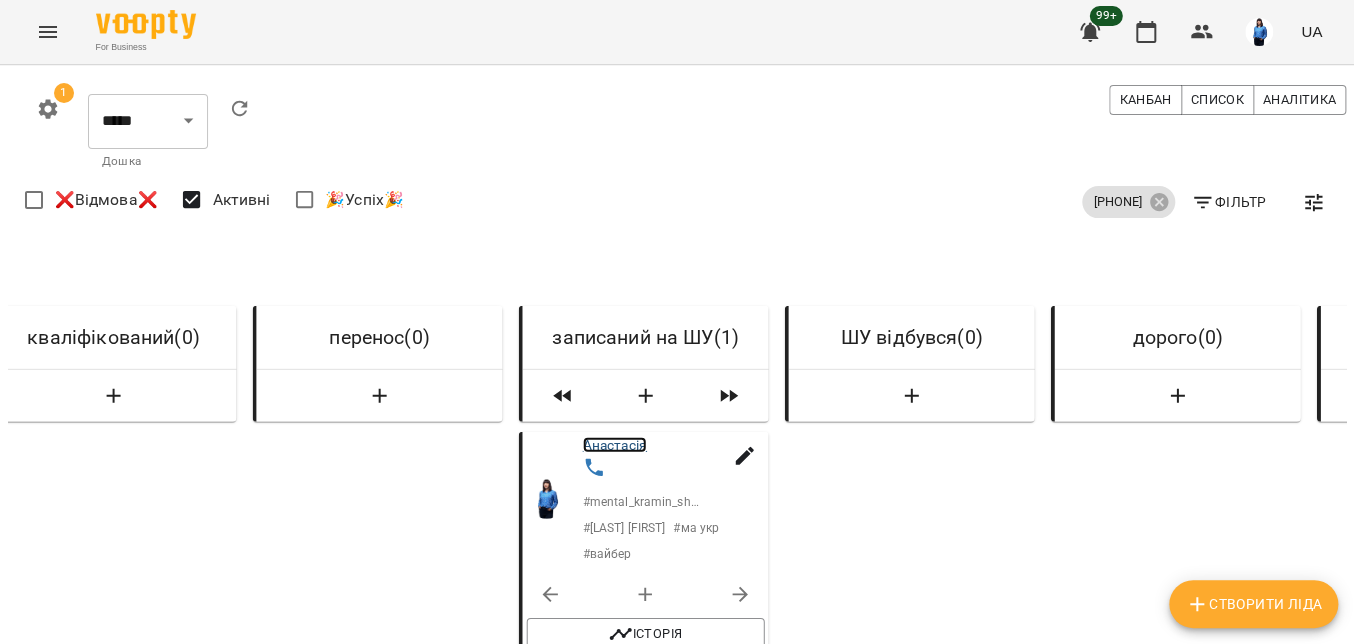 drag, startPoint x: 630, startPoint y: 371, endPoint x: 621, endPoint y: 362, distance: 12.727922 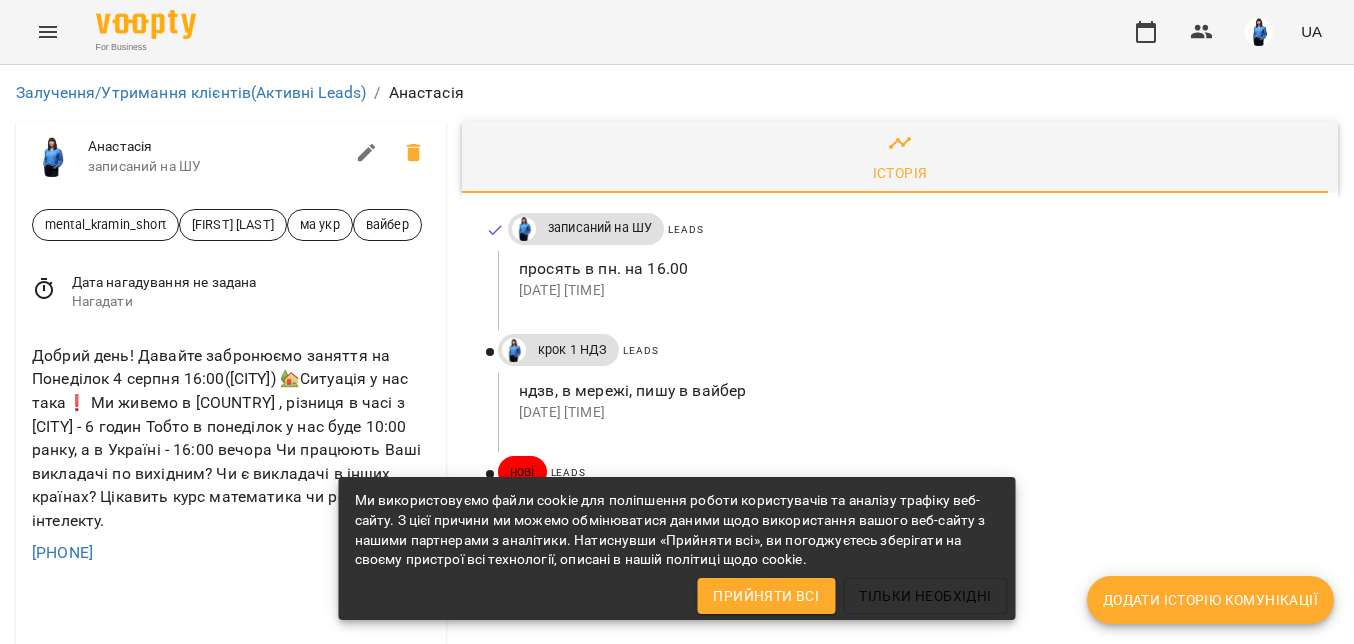 scroll, scrollTop: 0, scrollLeft: 0, axis: both 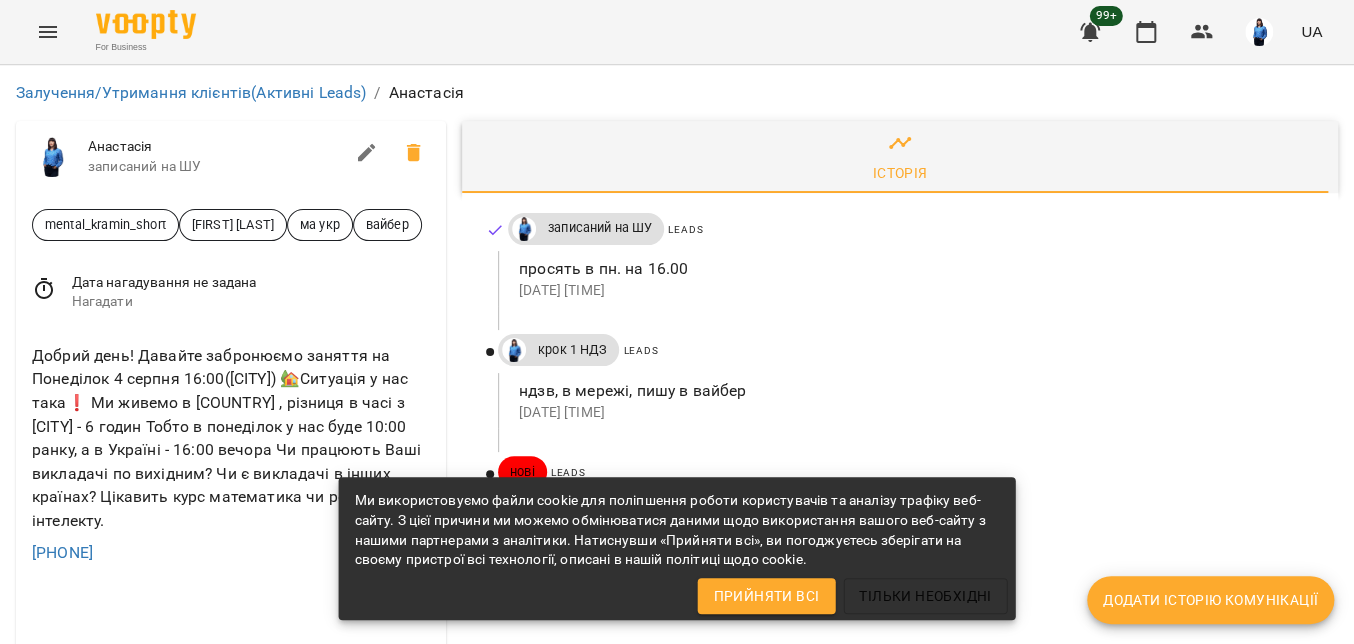 click 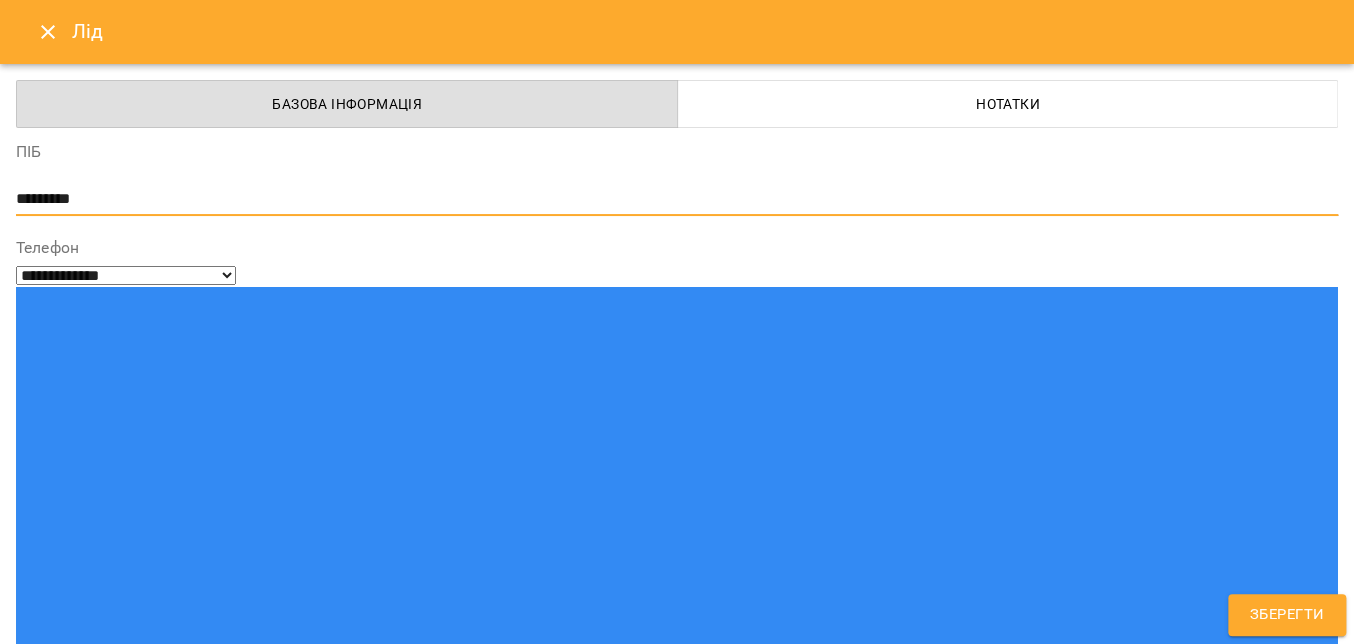 click on "*********" at bounding box center [669, 199] 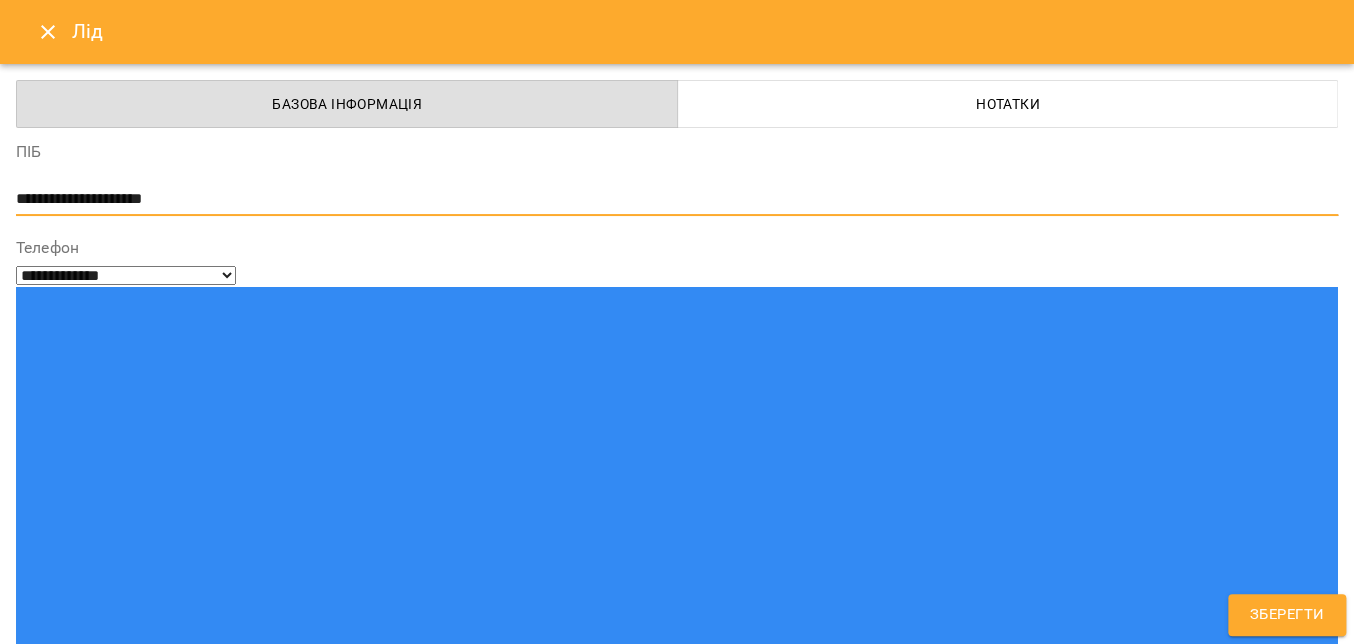 type on "**********" 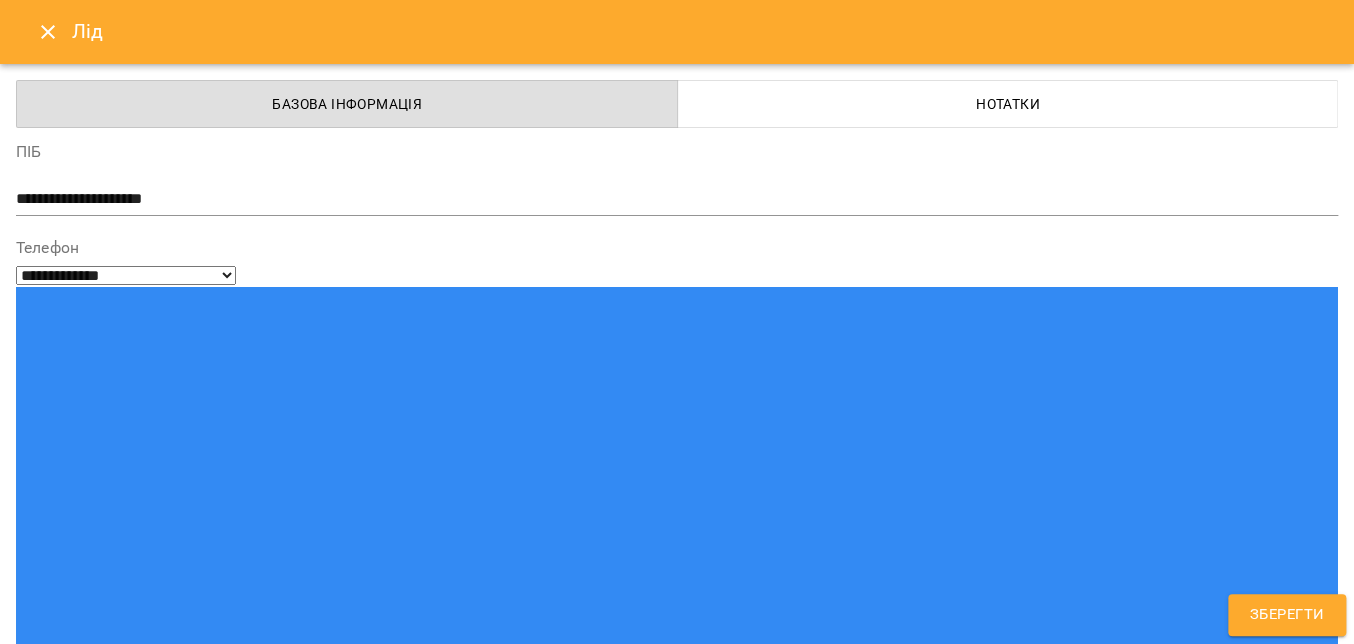type on "*******" 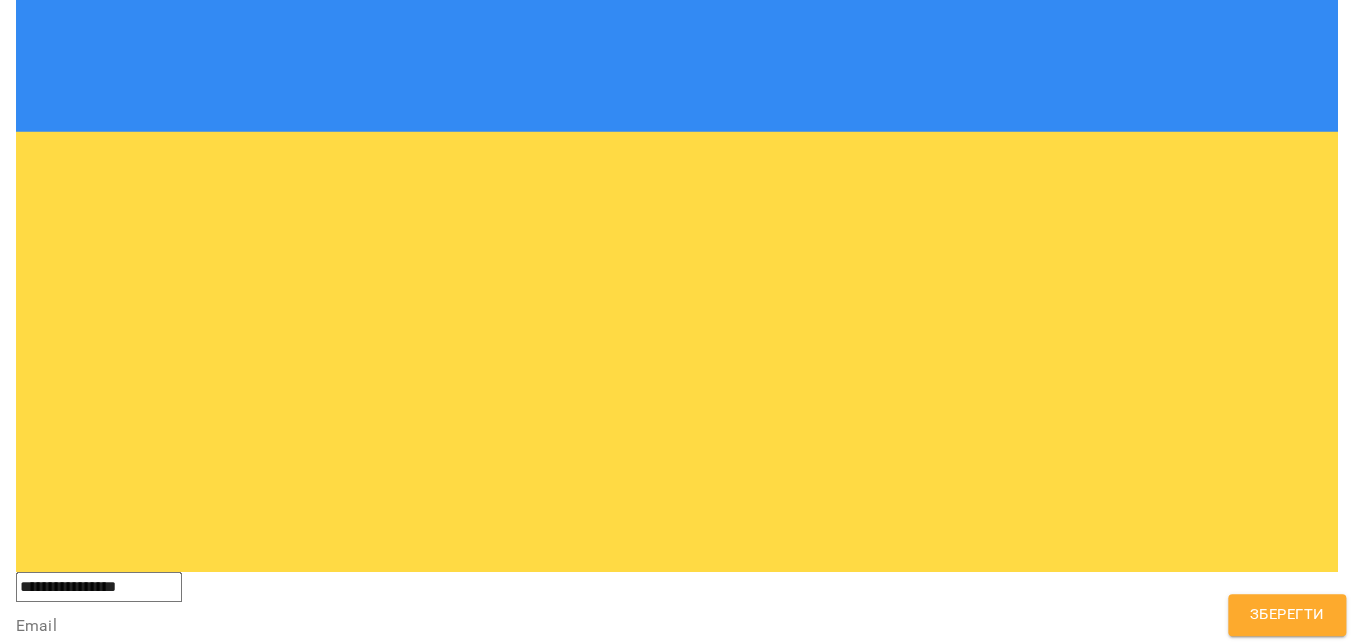 scroll, scrollTop: 600, scrollLeft: 0, axis: vertical 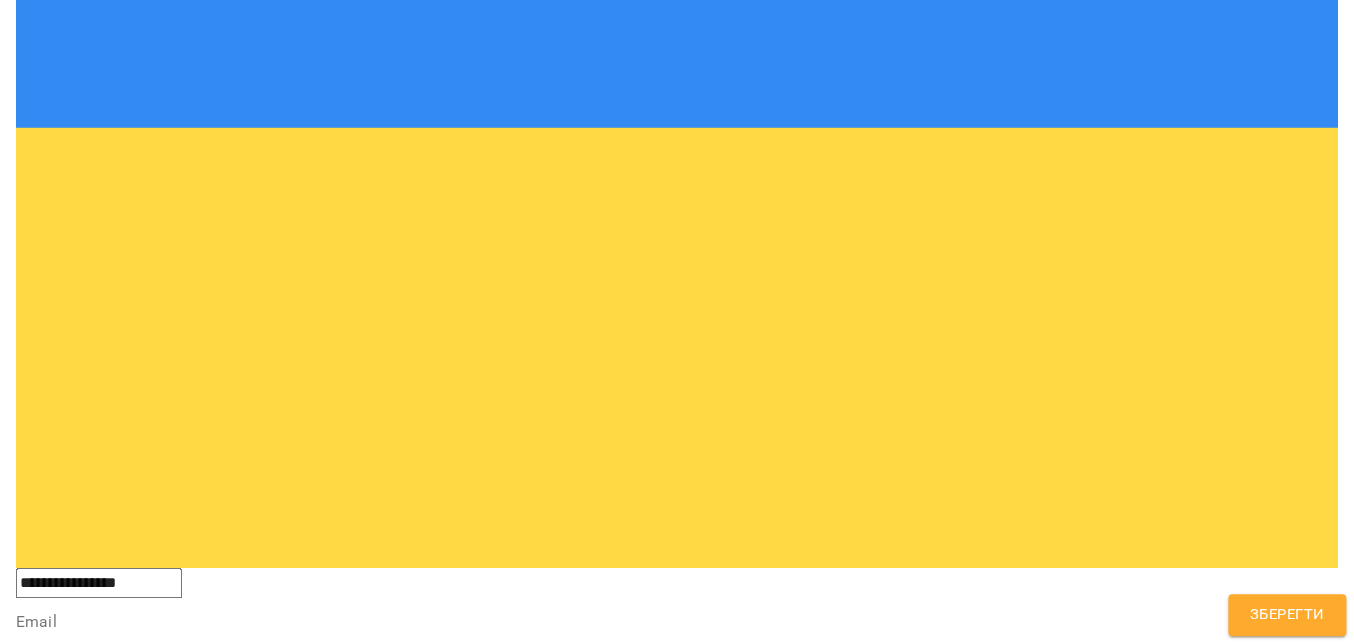 drag, startPoint x: 12, startPoint y: 355, endPoint x: 302, endPoint y: 356, distance: 290.0017 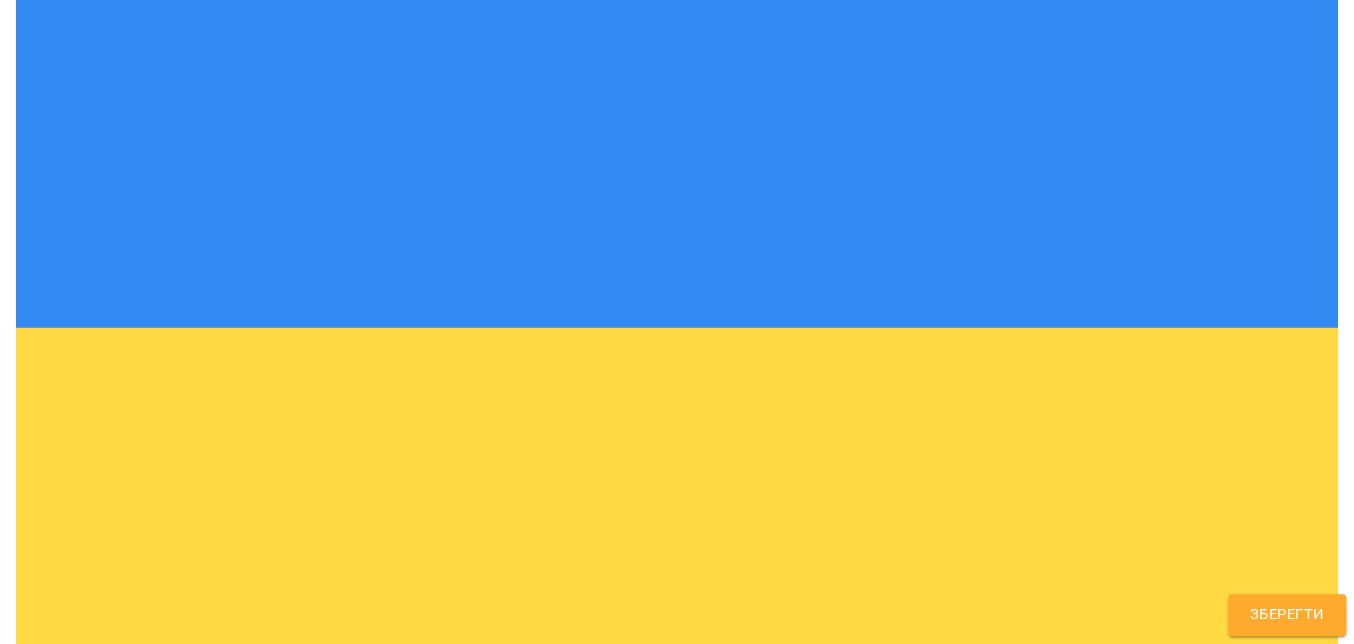 click 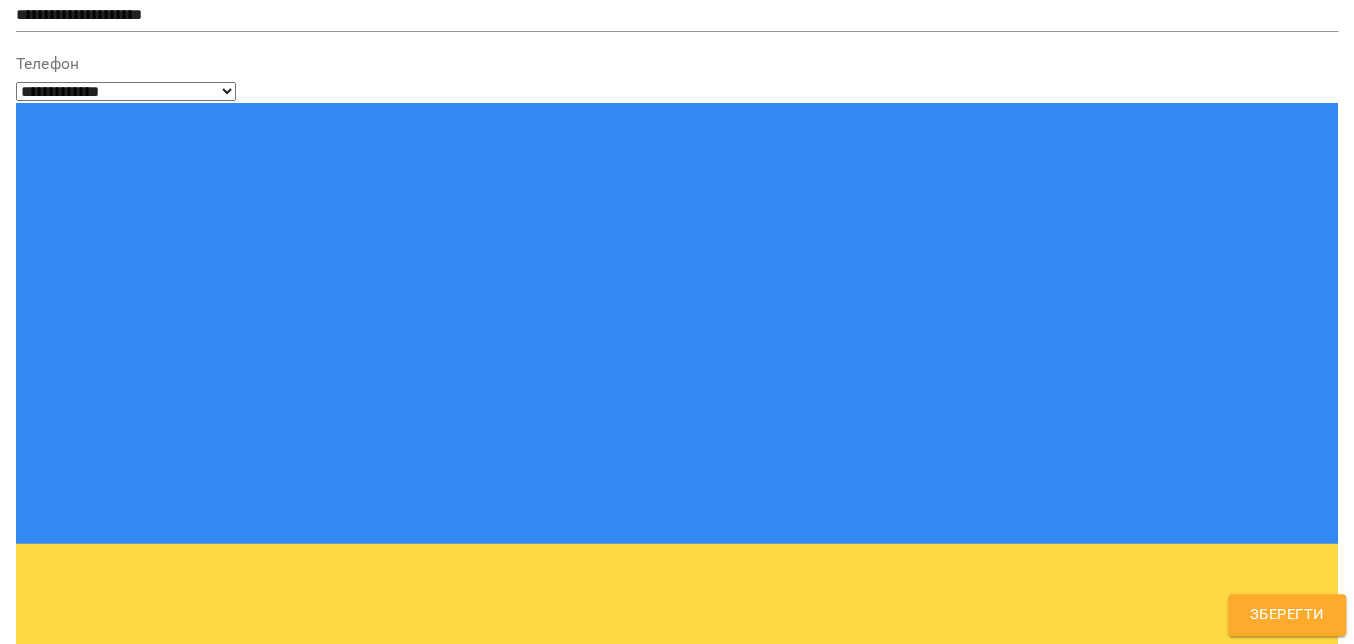scroll, scrollTop: 184, scrollLeft: 0, axis: vertical 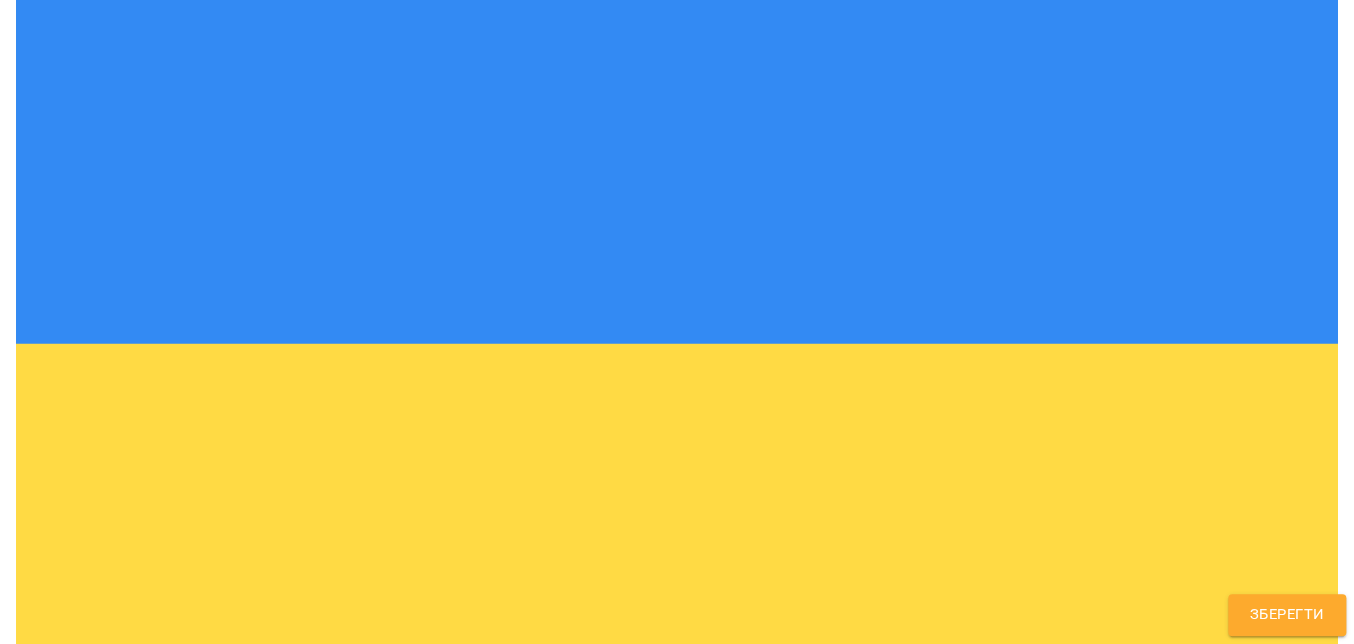 click on "**********" at bounding box center (669, 1392) 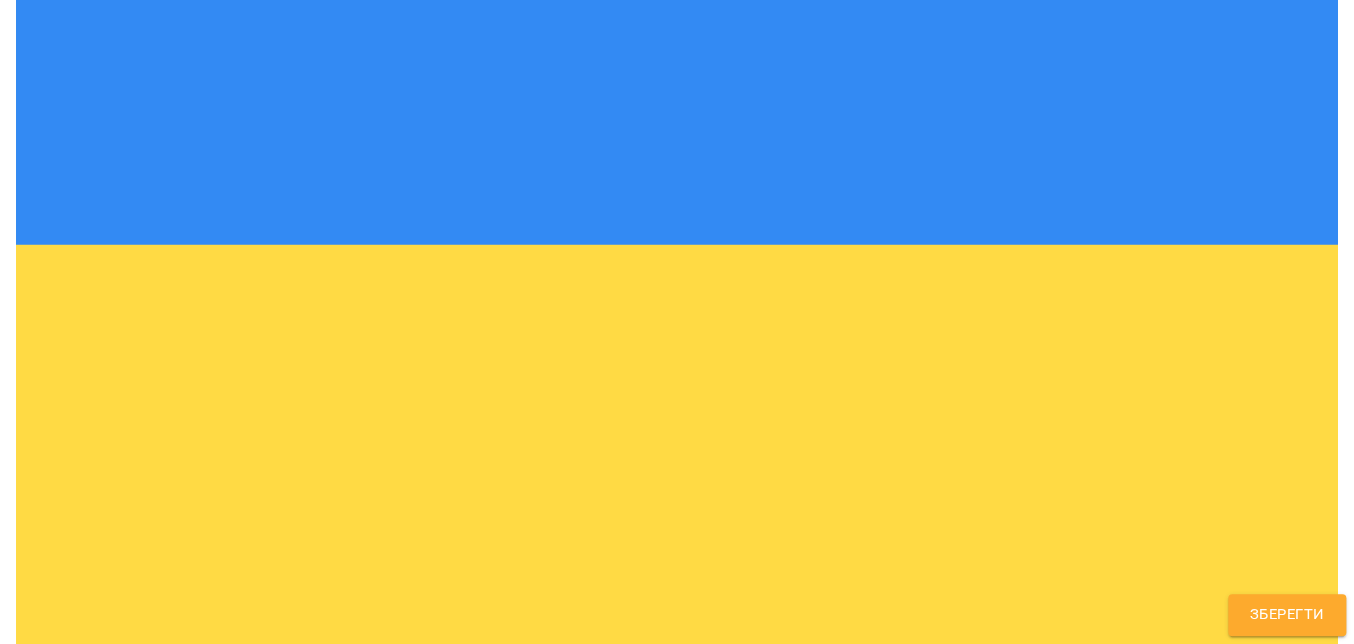 scroll, scrollTop: 484, scrollLeft: 0, axis: vertical 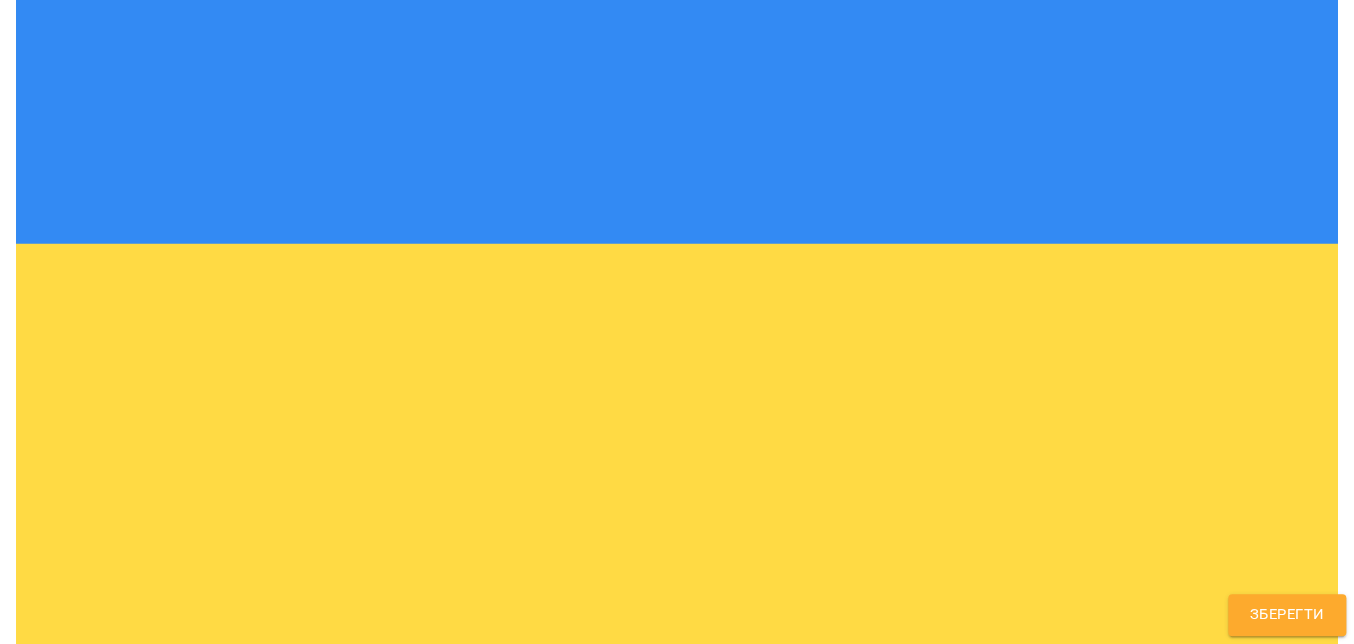click on "**********" at bounding box center [669, 1236] 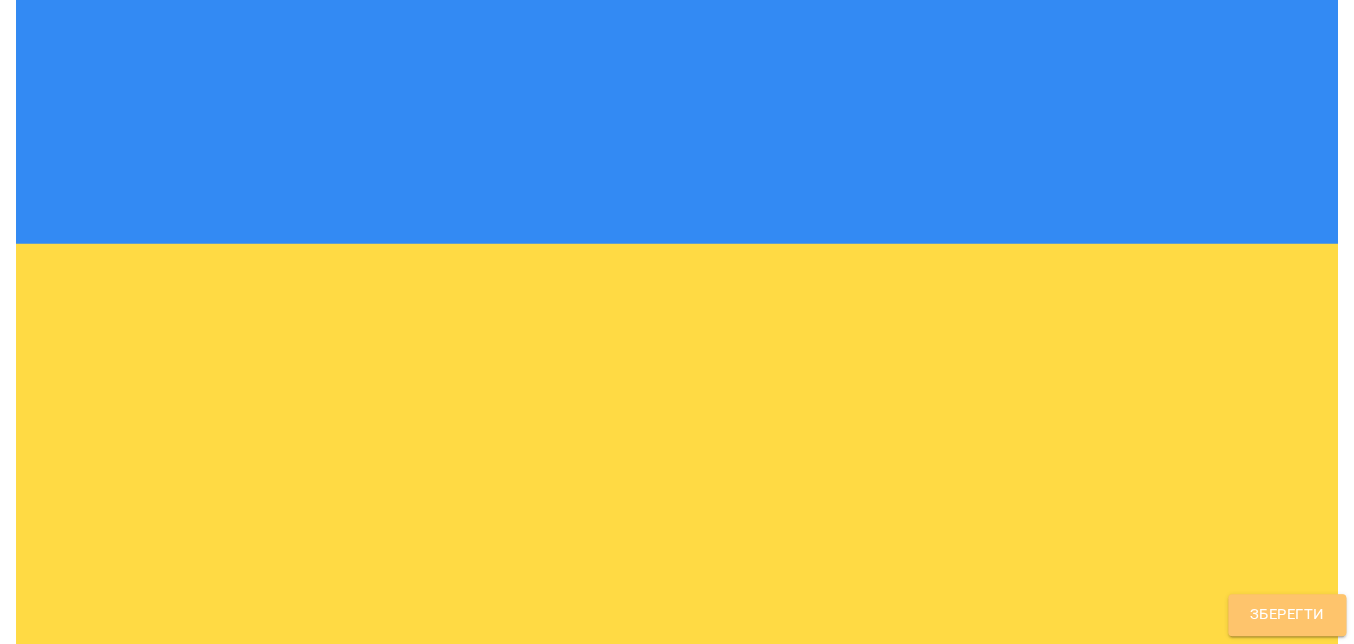 click on "Зберегти" at bounding box center (1287, 615) 